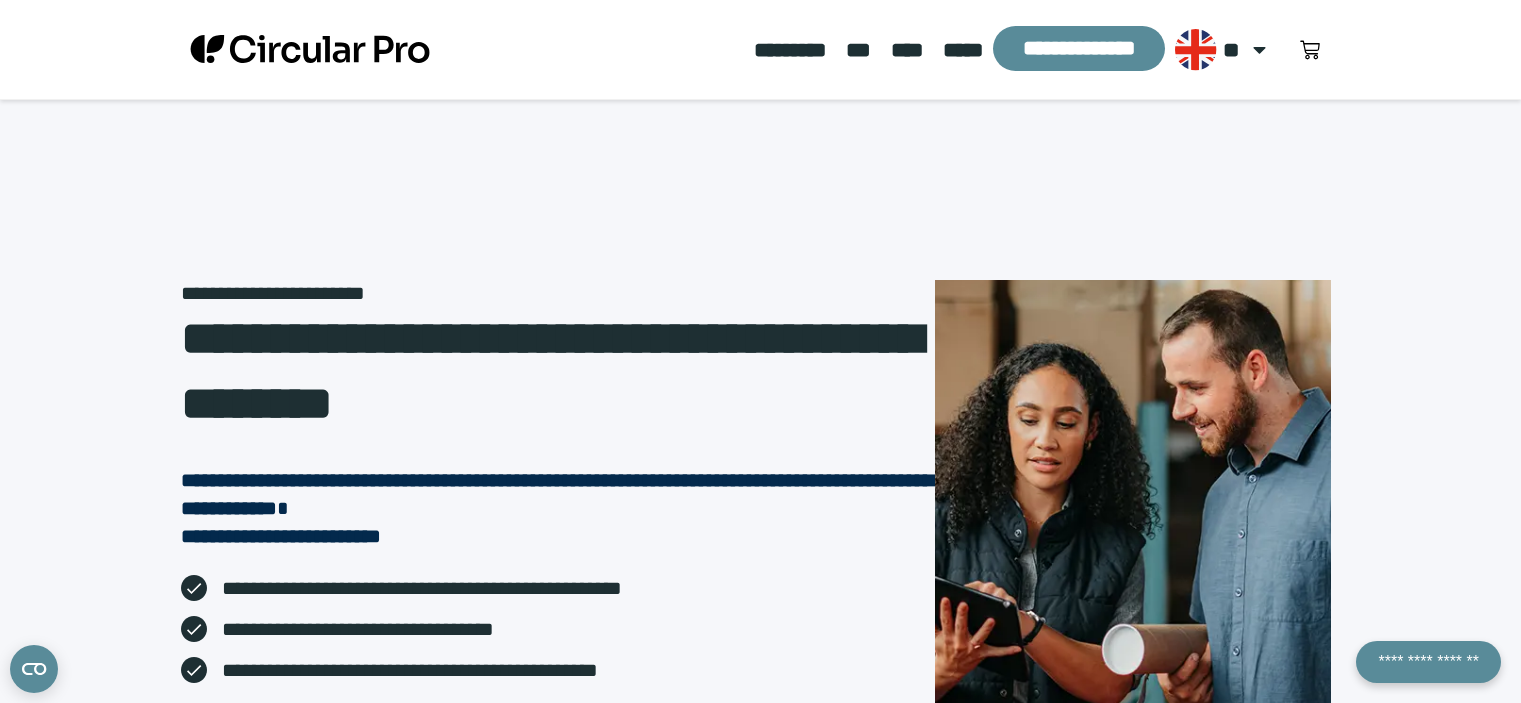 click on "*********" 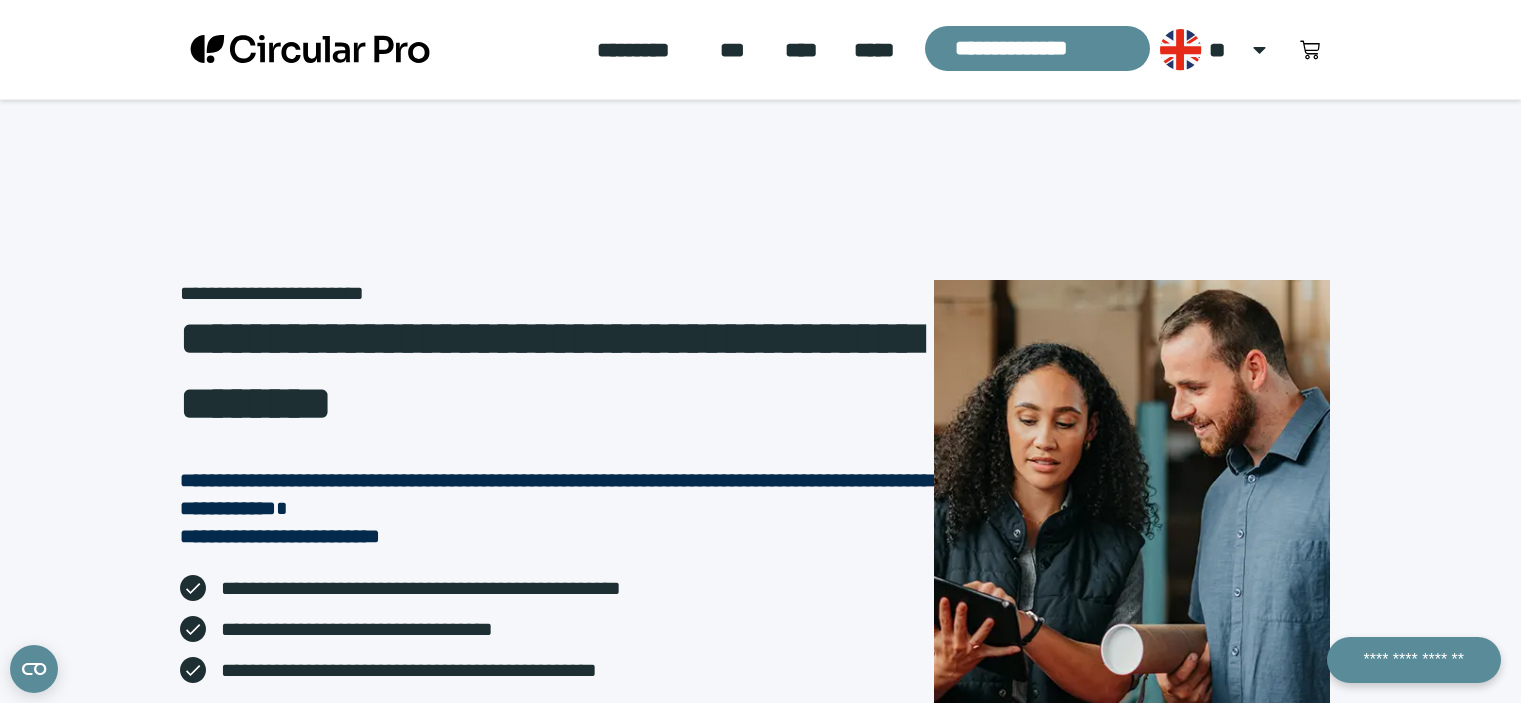 scroll, scrollTop: 0, scrollLeft: 0, axis: both 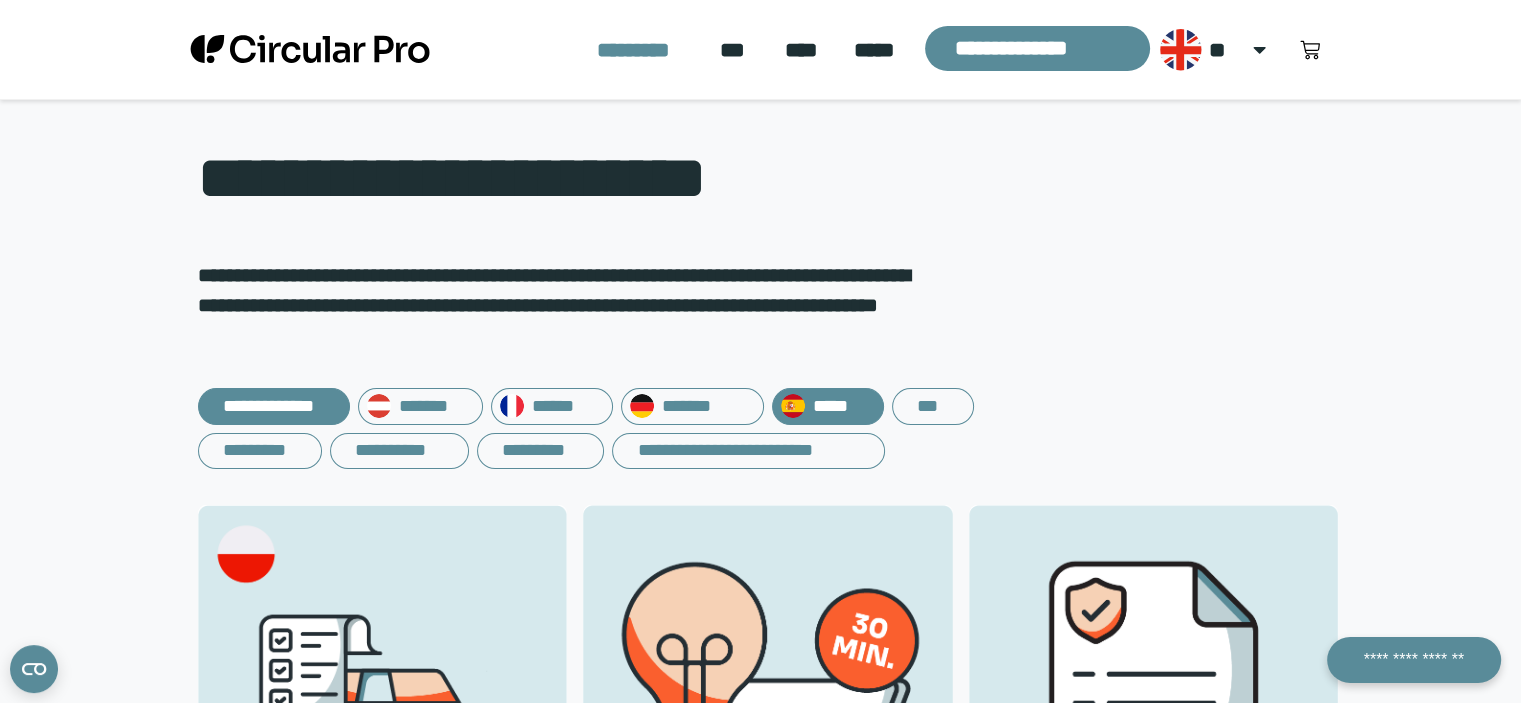 click on "*****" at bounding box center [828, 406] 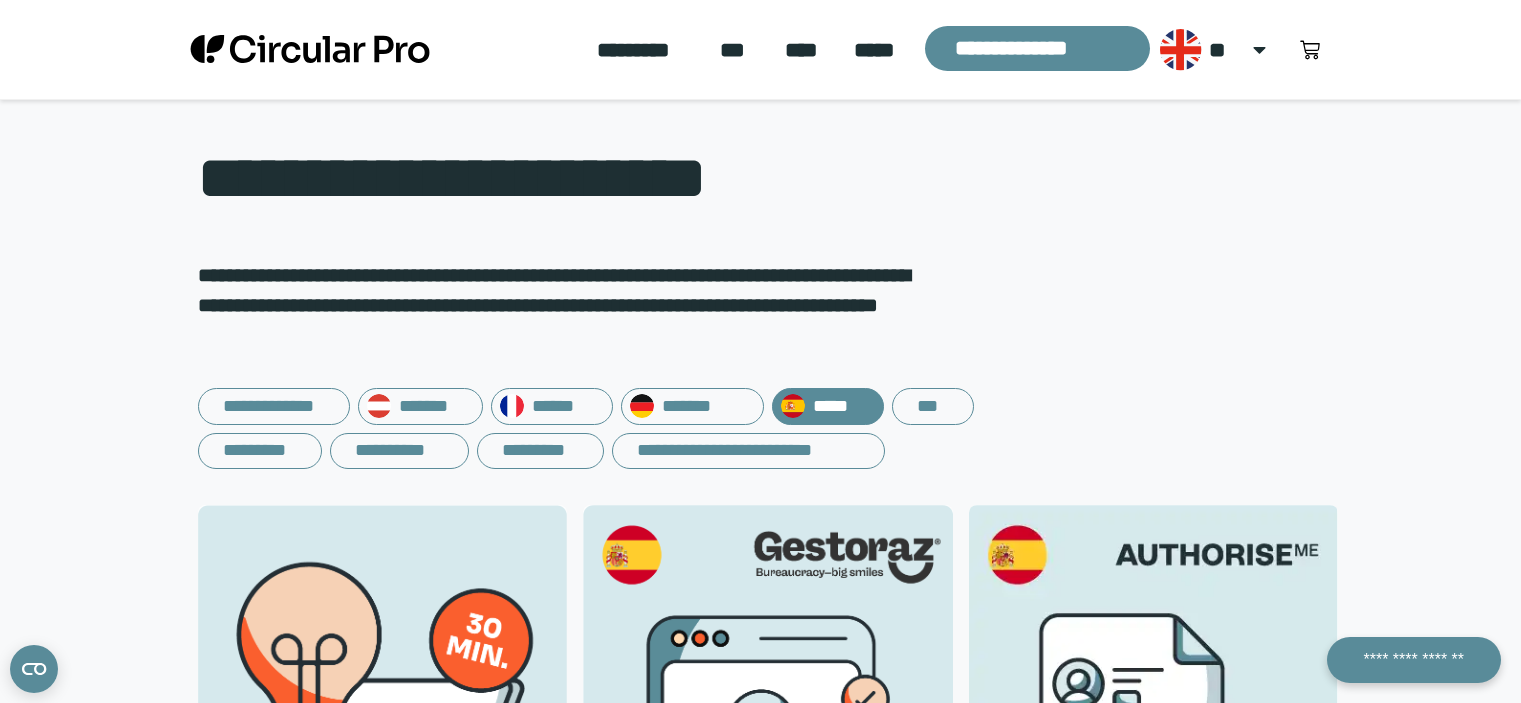 scroll, scrollTop: 214, scrollLeft: 0, axis: vertical 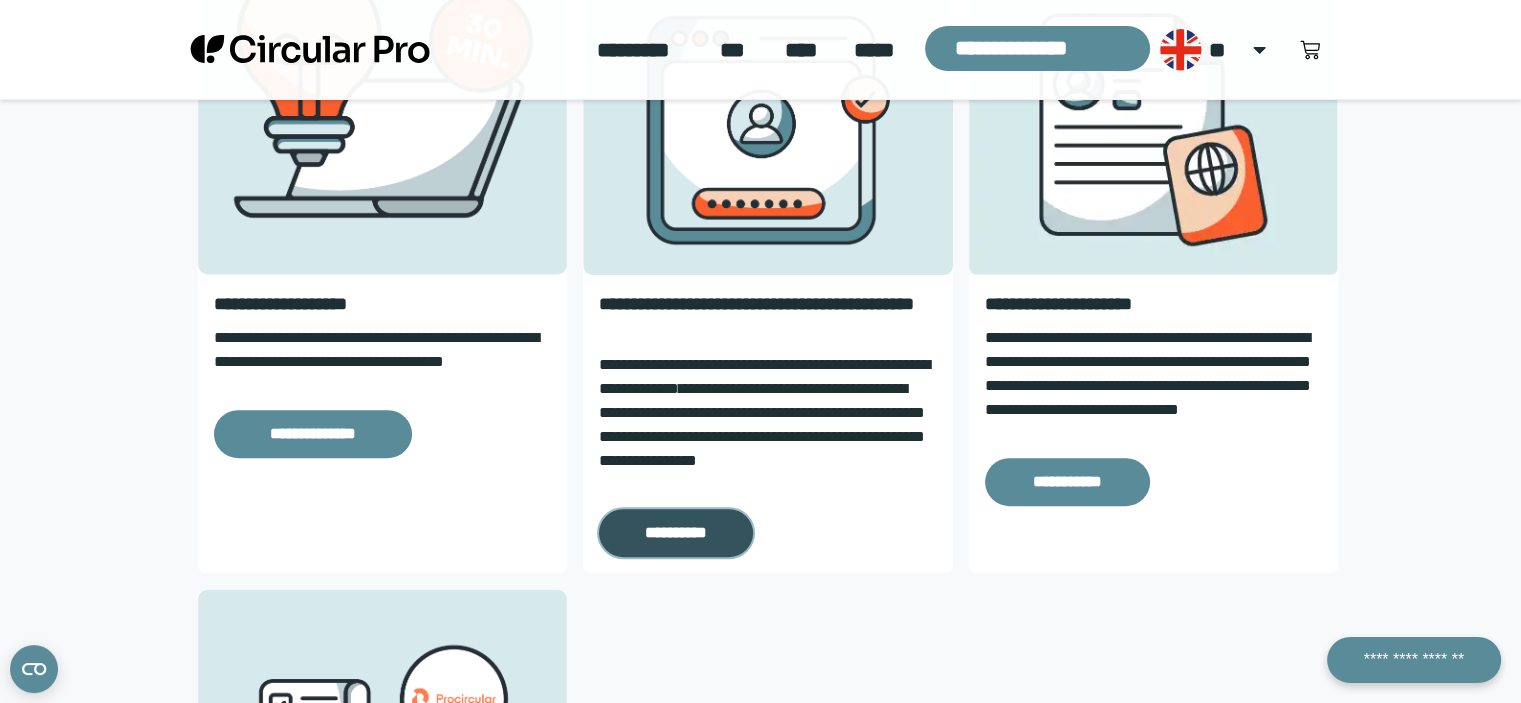 click on "**********" at bounding box center (676, 533) 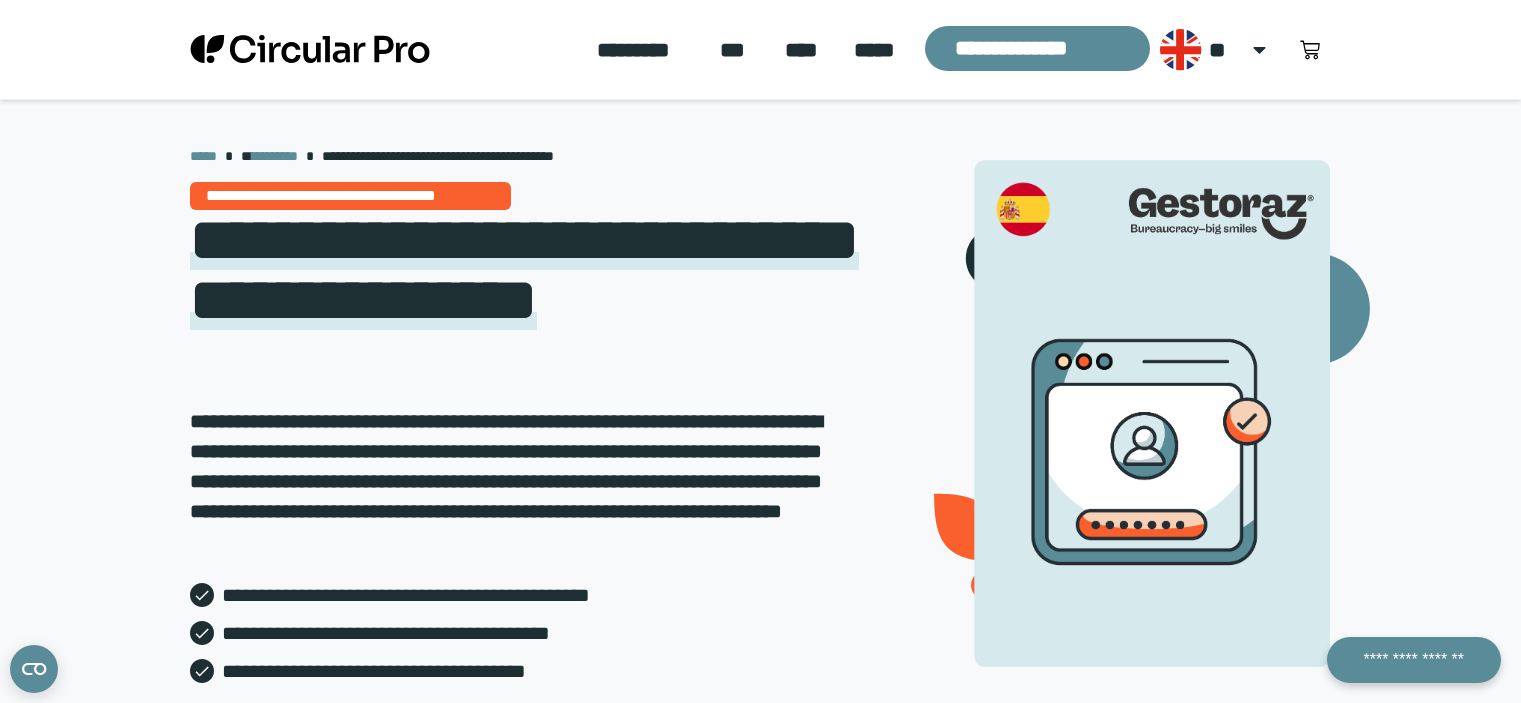 scroll, scrollTop: 1600, scrollLeft: 0, axis: vertical 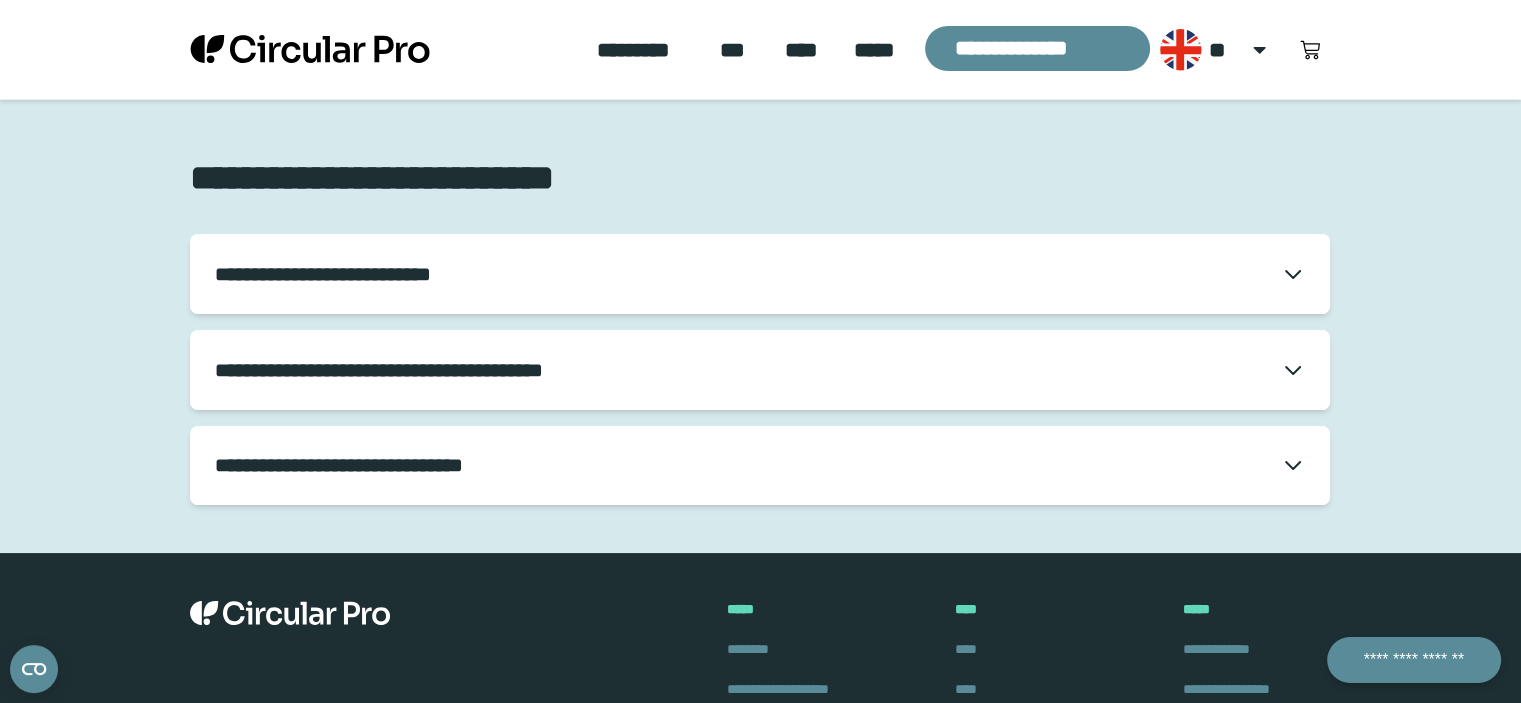 click on "**********" at bounding box center [760, 274] 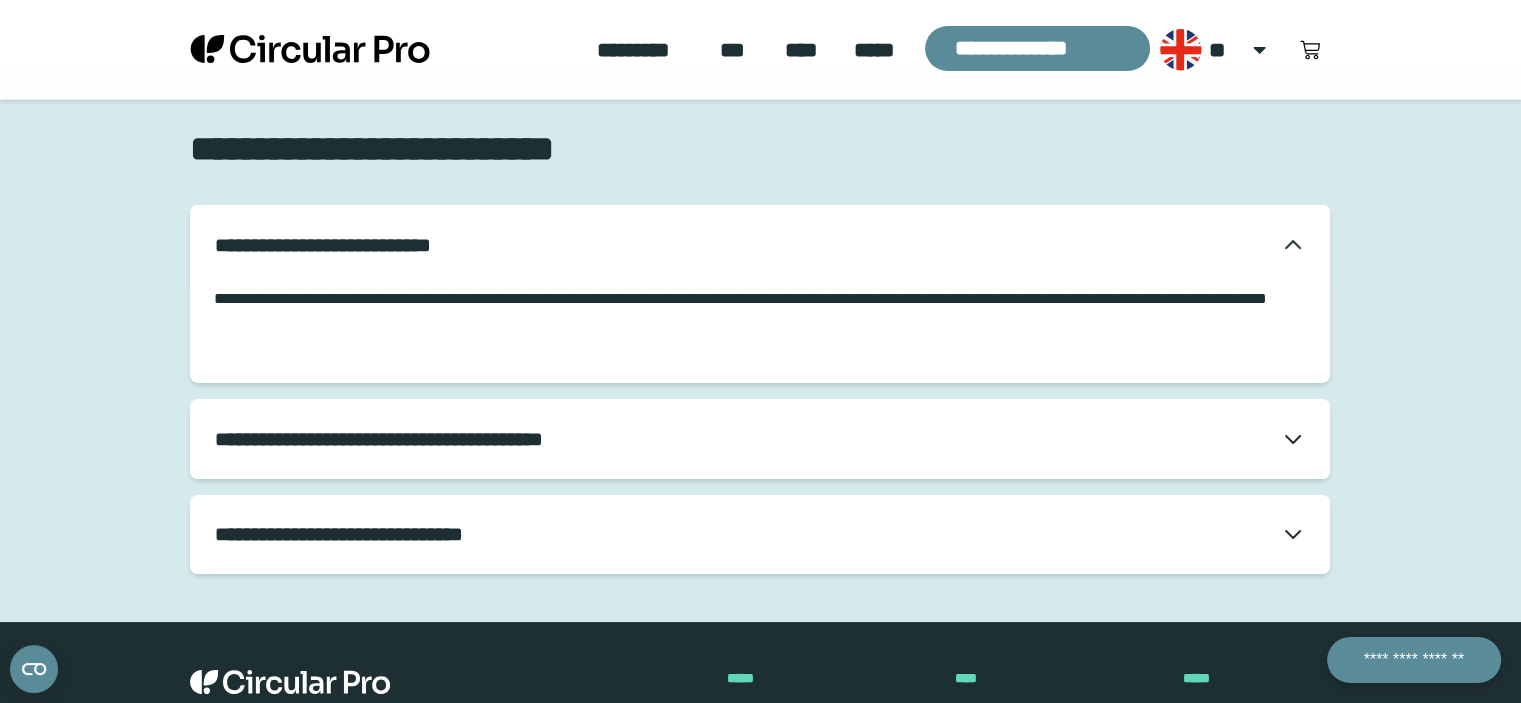 scroll, scrollTop: 1700, scrollLeft: 0, axis: vertical 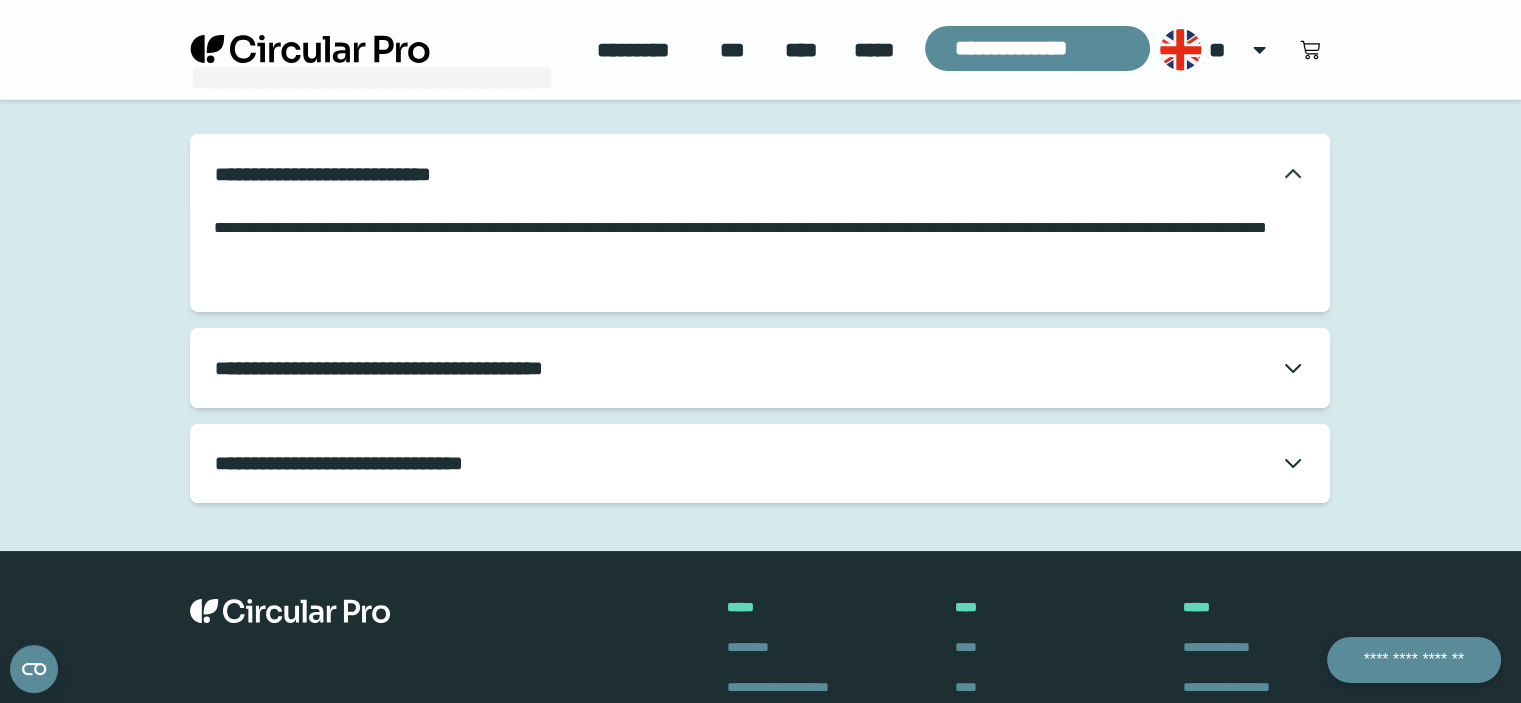 click on "**********" at bounding box center [760, 368] 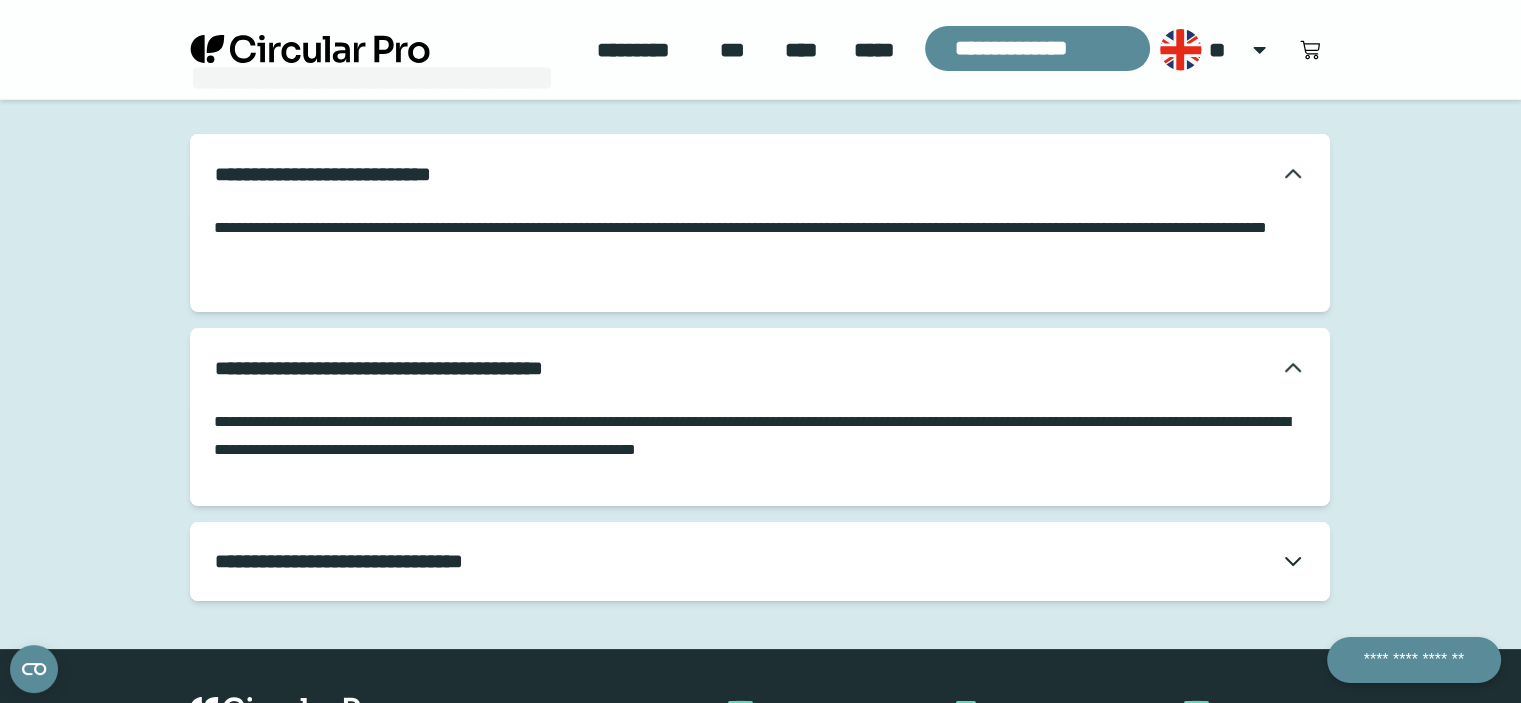 click on "**********" at bounding box center [394, 561] 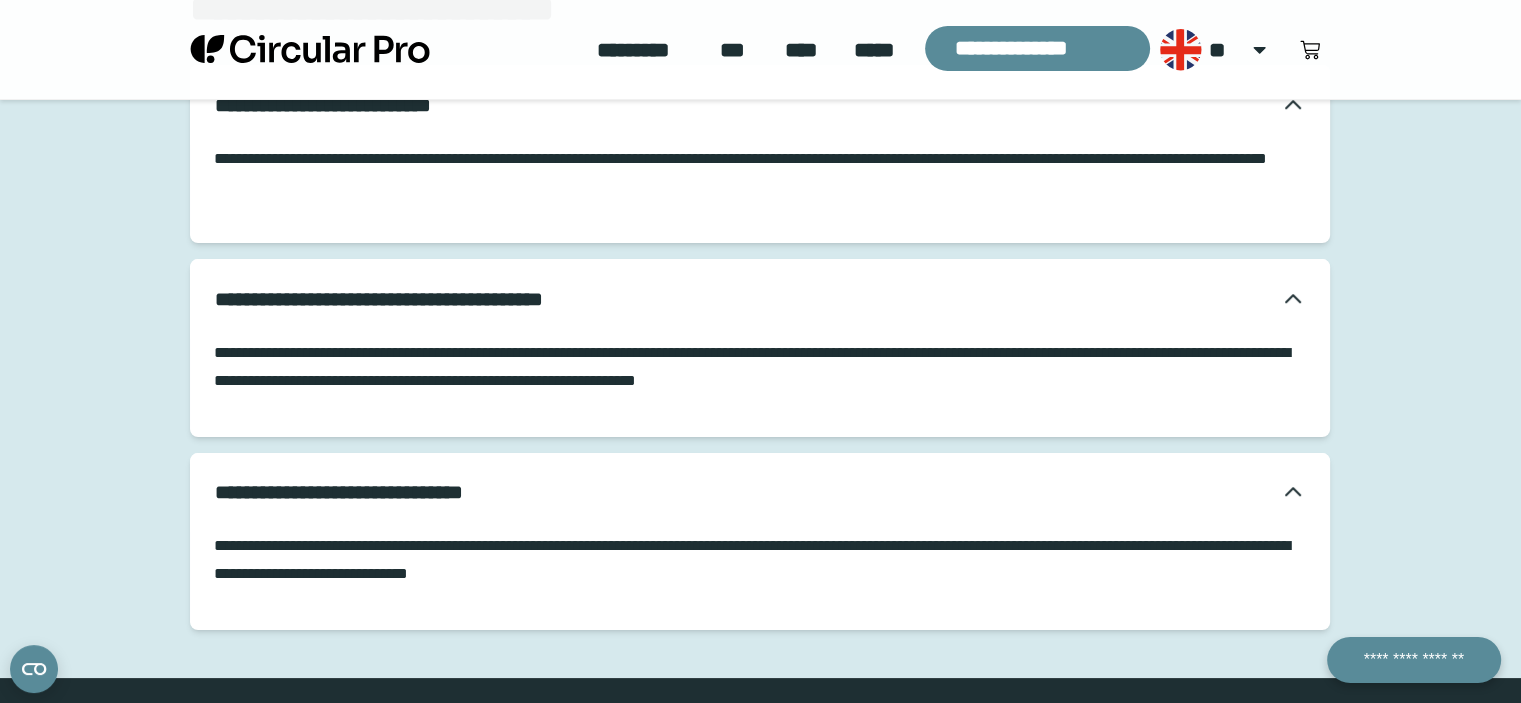 scroll, scrollTop: 2000, scrollLeft: 0, axis: vertical 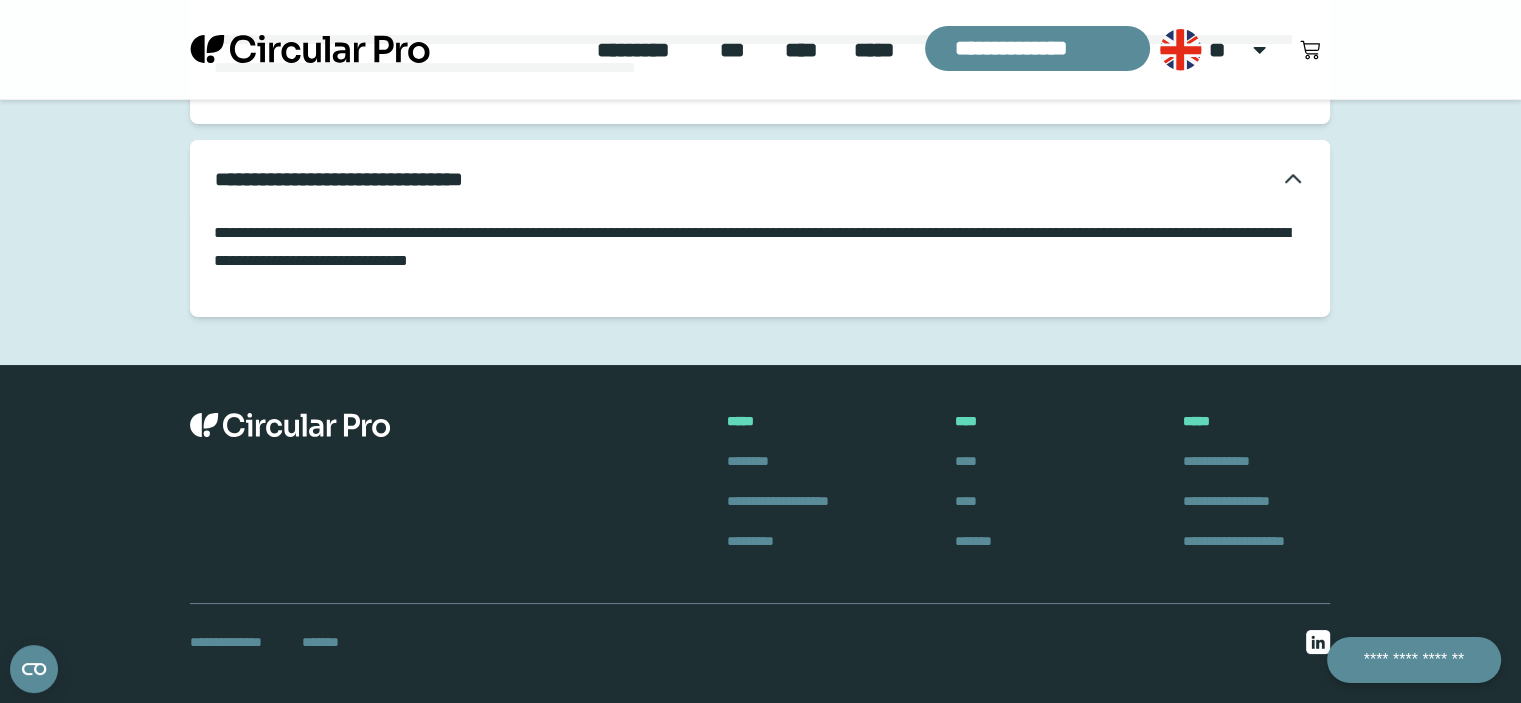 click on "***" 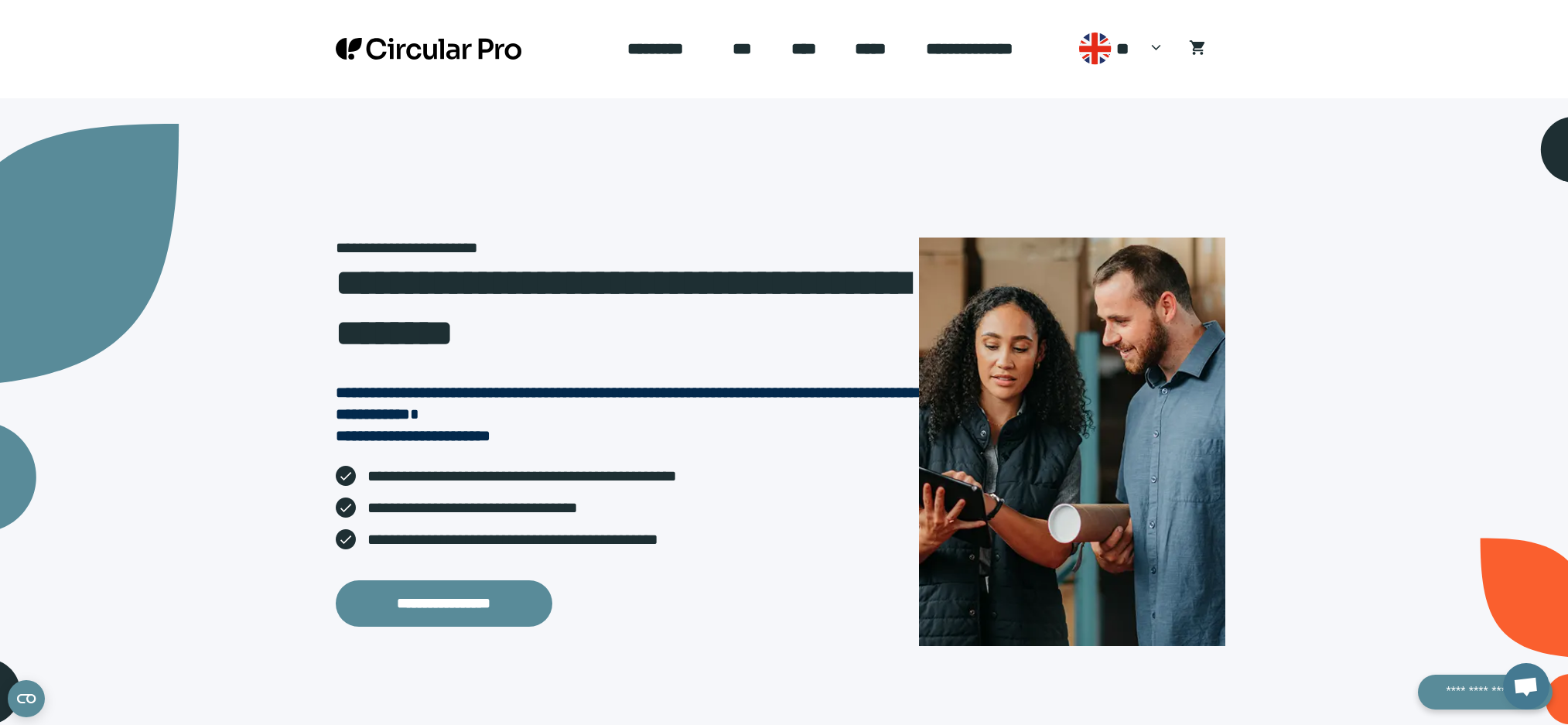 scroll, scrollTop: 0, scrollLeft: 0, axis: both 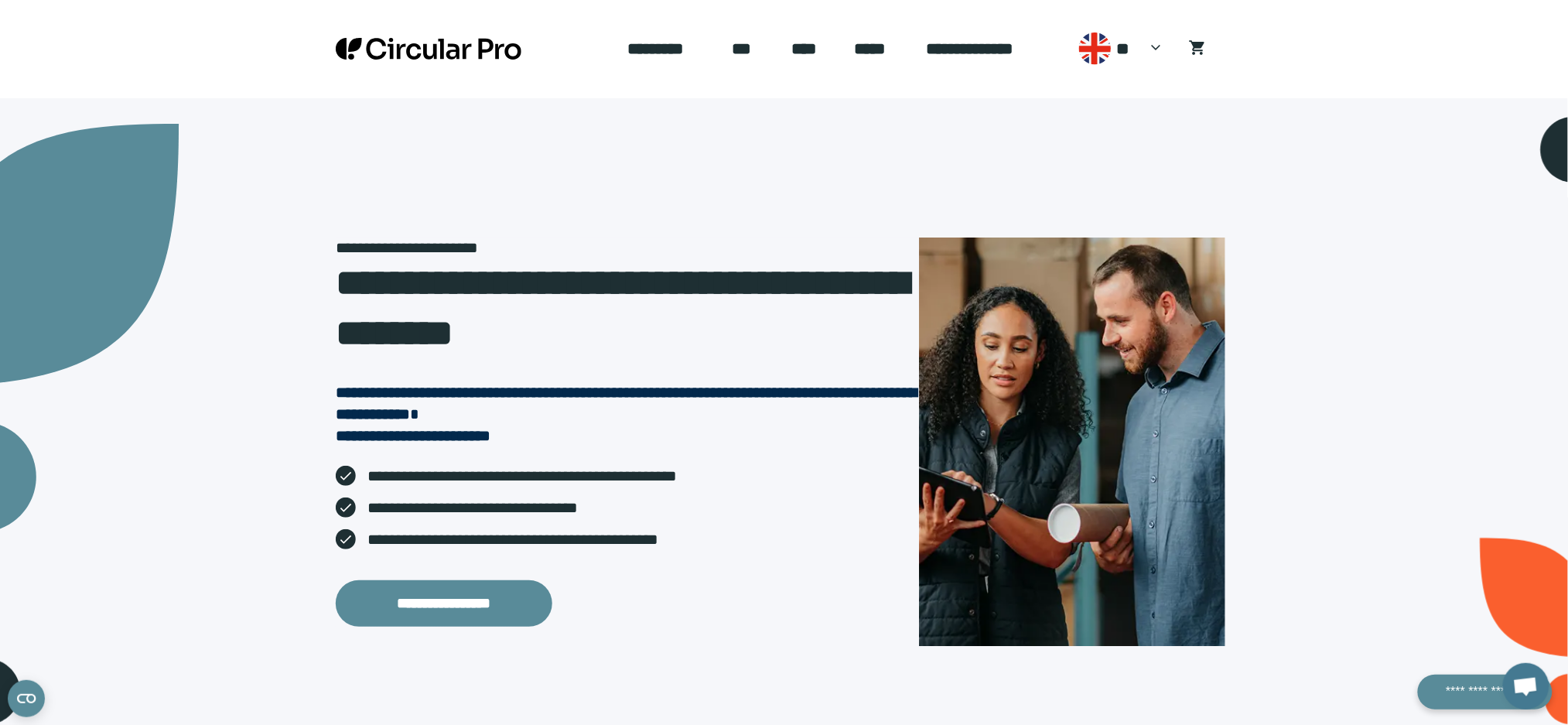 click on "*****" at bounding box center (878, 49) 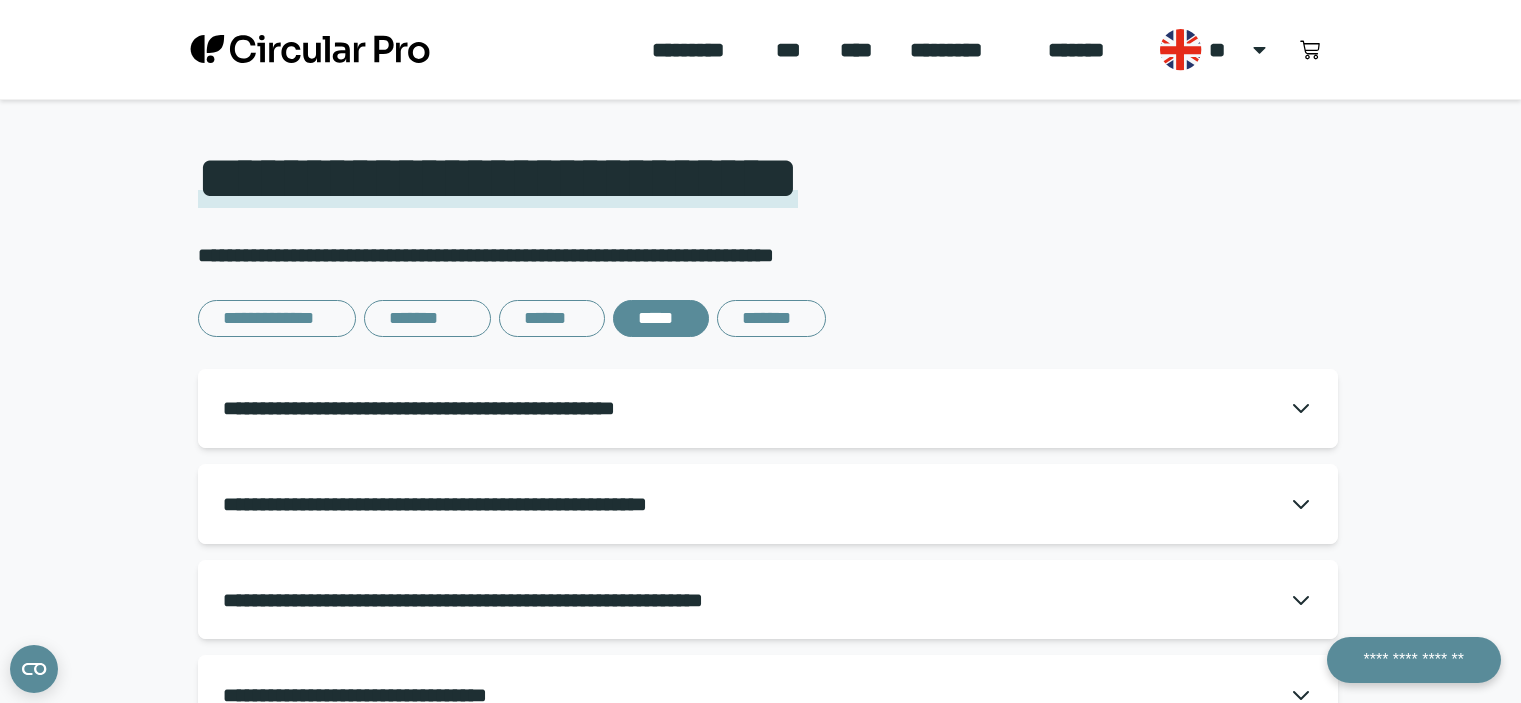 scroll, scrollTop: 0, scrollLeft: 0, axis: both 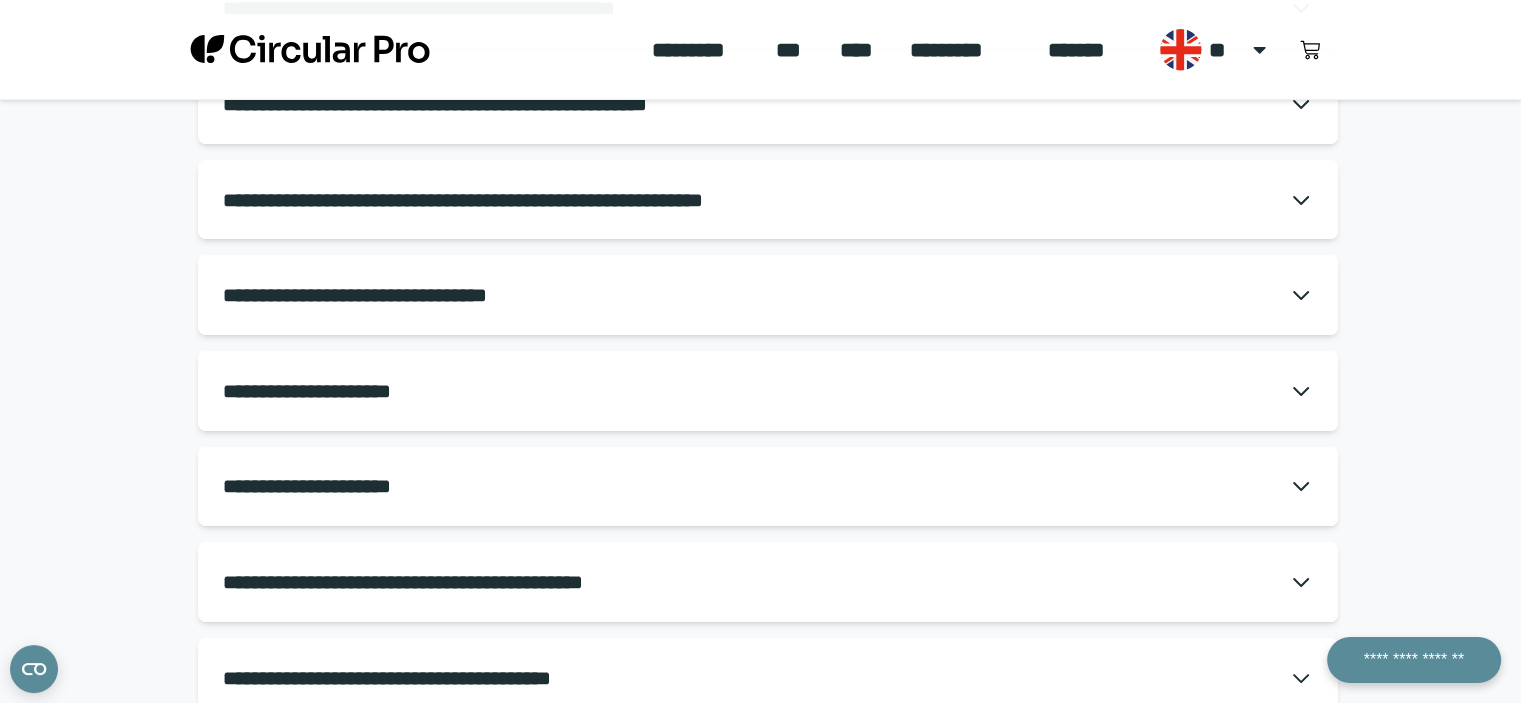 click on "**********" at bounding box center (768, 391) 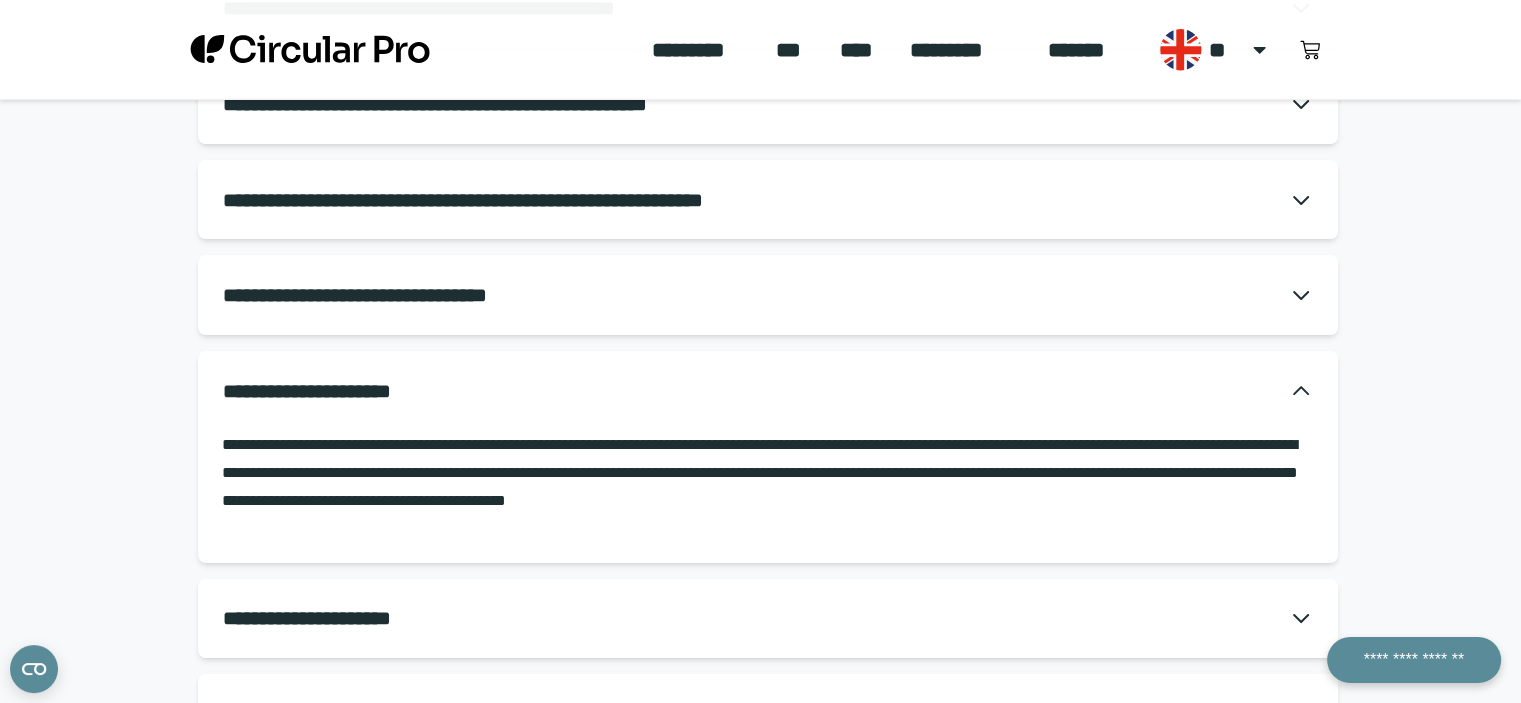 click on "**********" at bounding box center (768, 391) 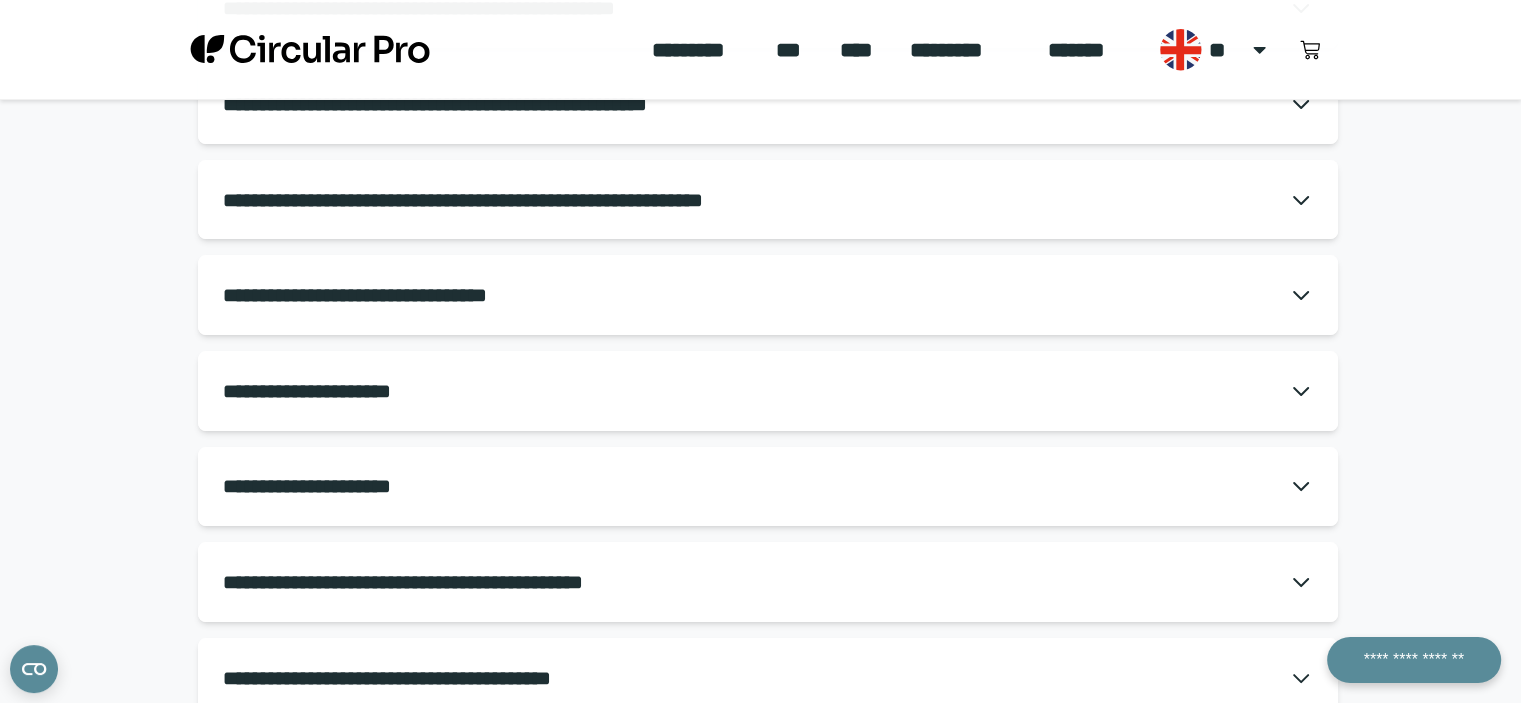 click on "**********" at bounding box center (768, 391) 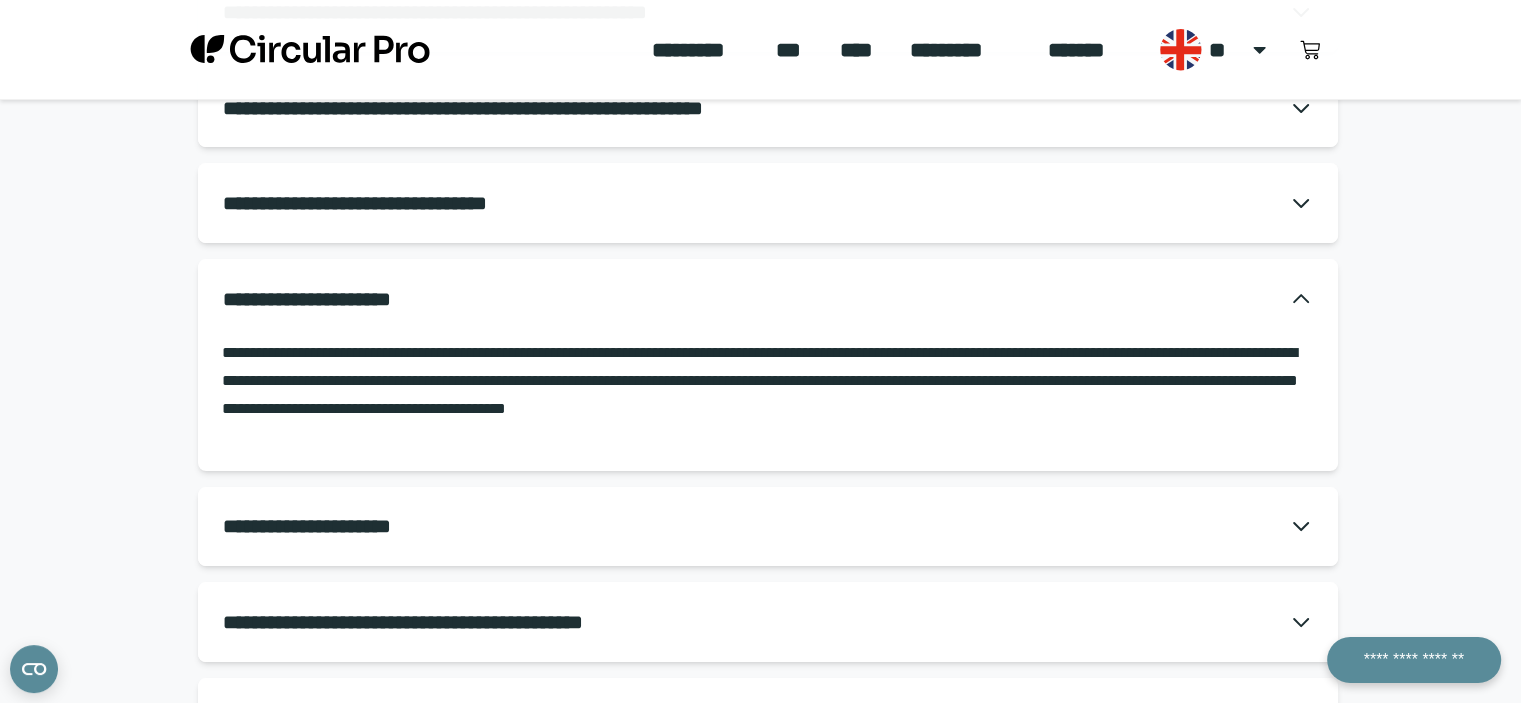 scroll, scrollTop: 600, scrollLeft: 0, axis: vertical 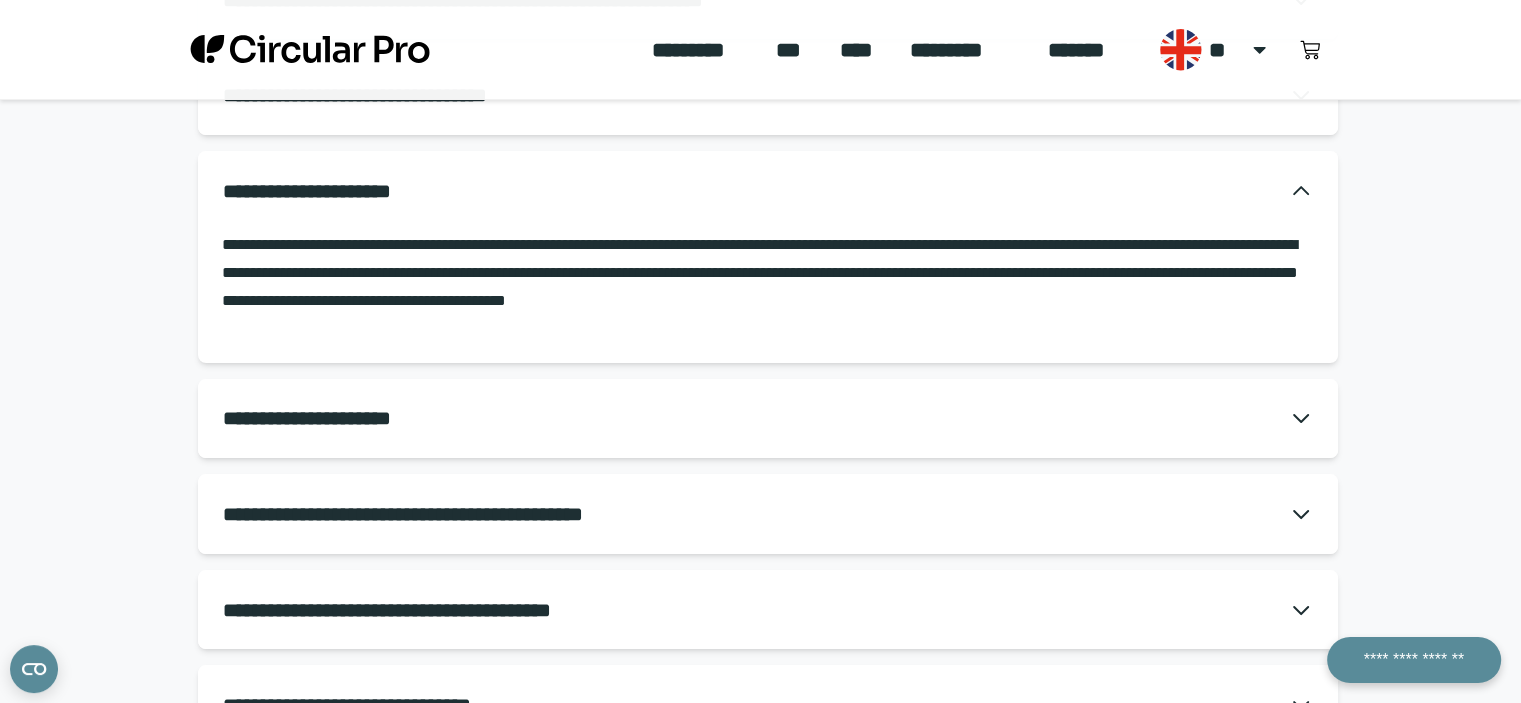 click on "**********" at bounding box center (768, 514) 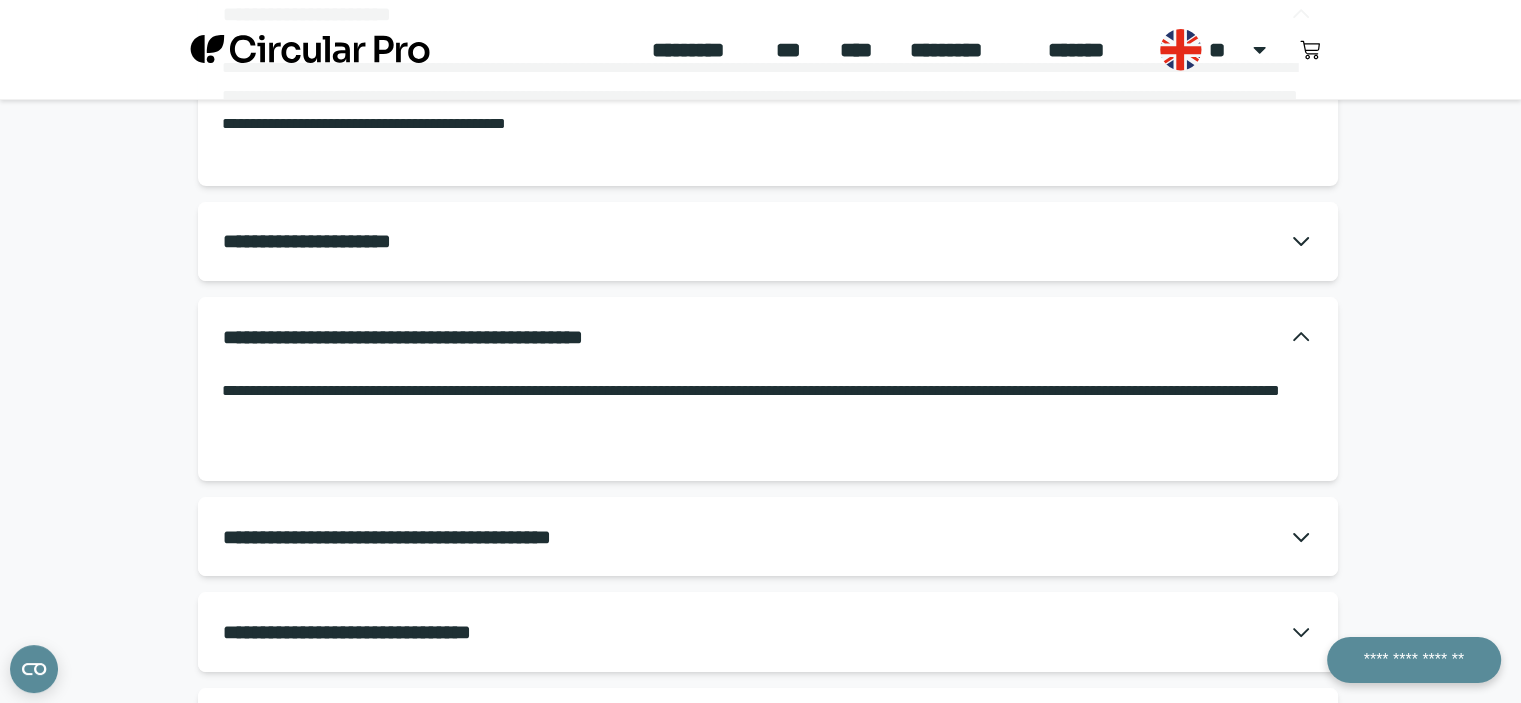 scroll, scrollTop: 900, scrollLeft: 0, axis: vertical 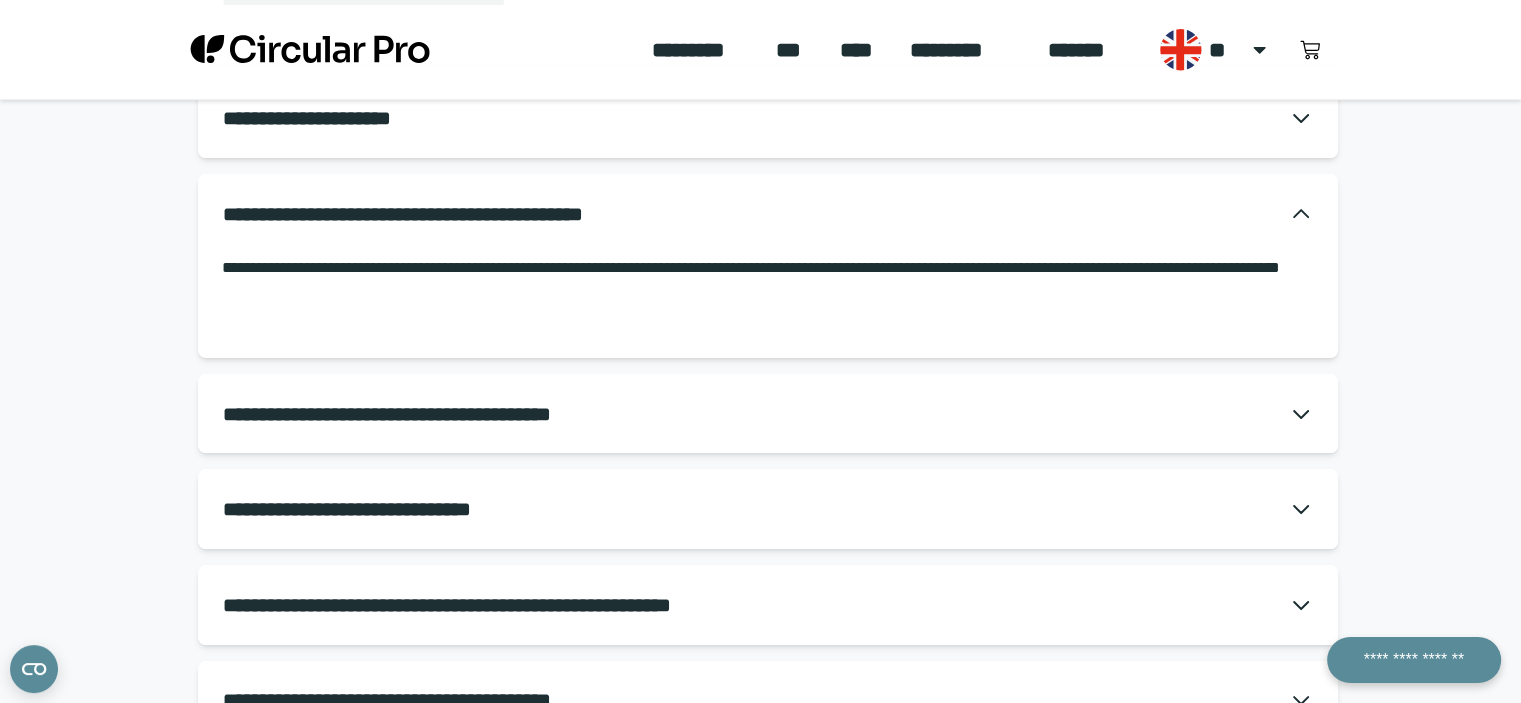 click on "**********" at bounding box center [768, 414] 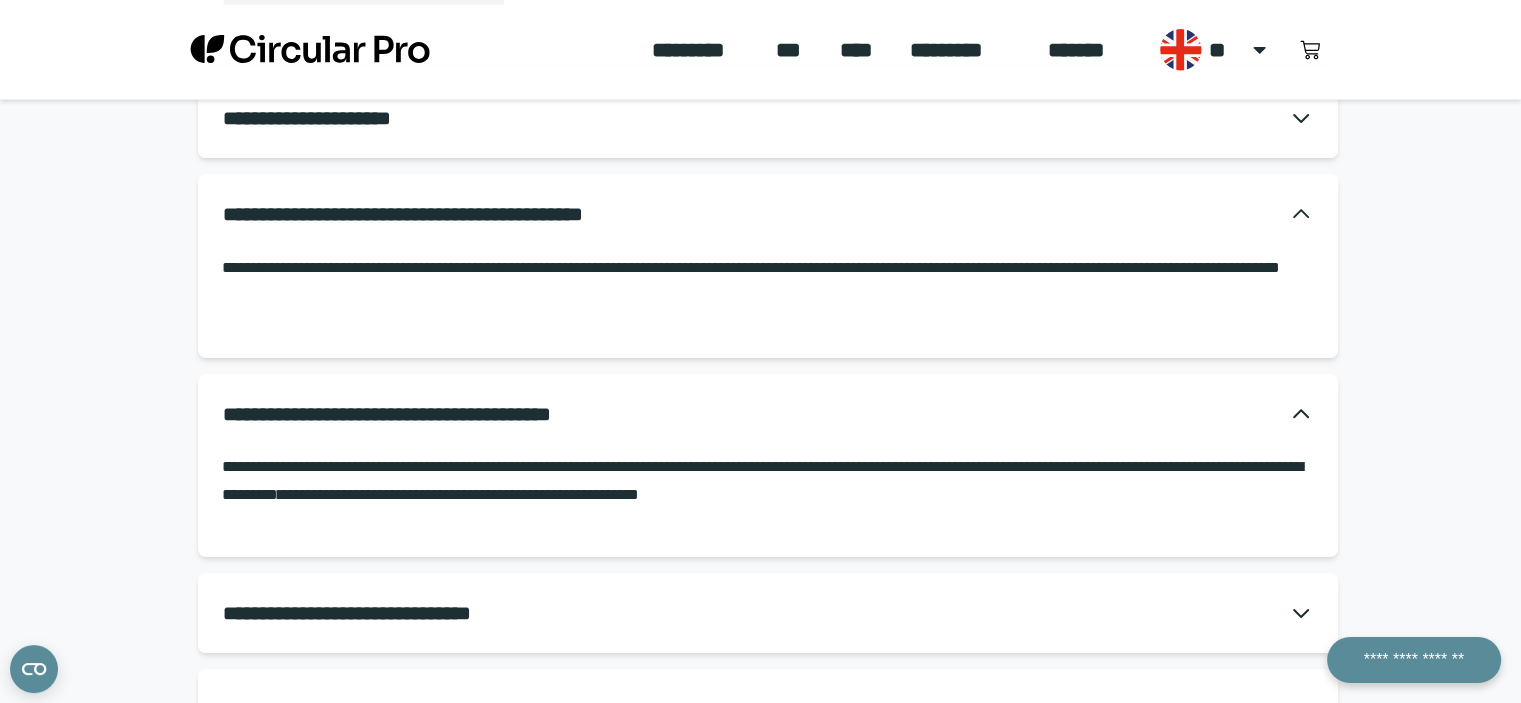 click on "**********" at bounding box center [768, 613] 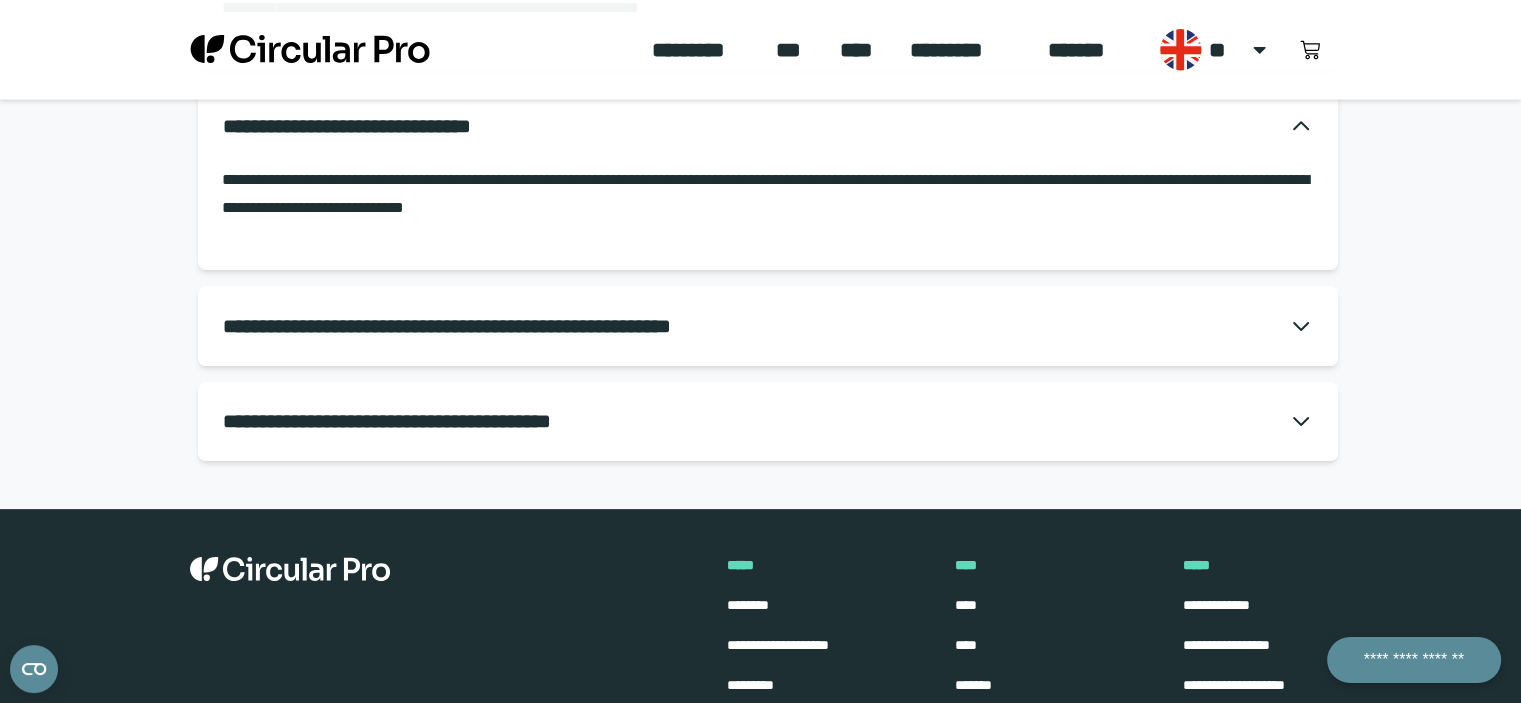 scroll, scrollTop: 1400, scrollLeft: 0, axis: vertical 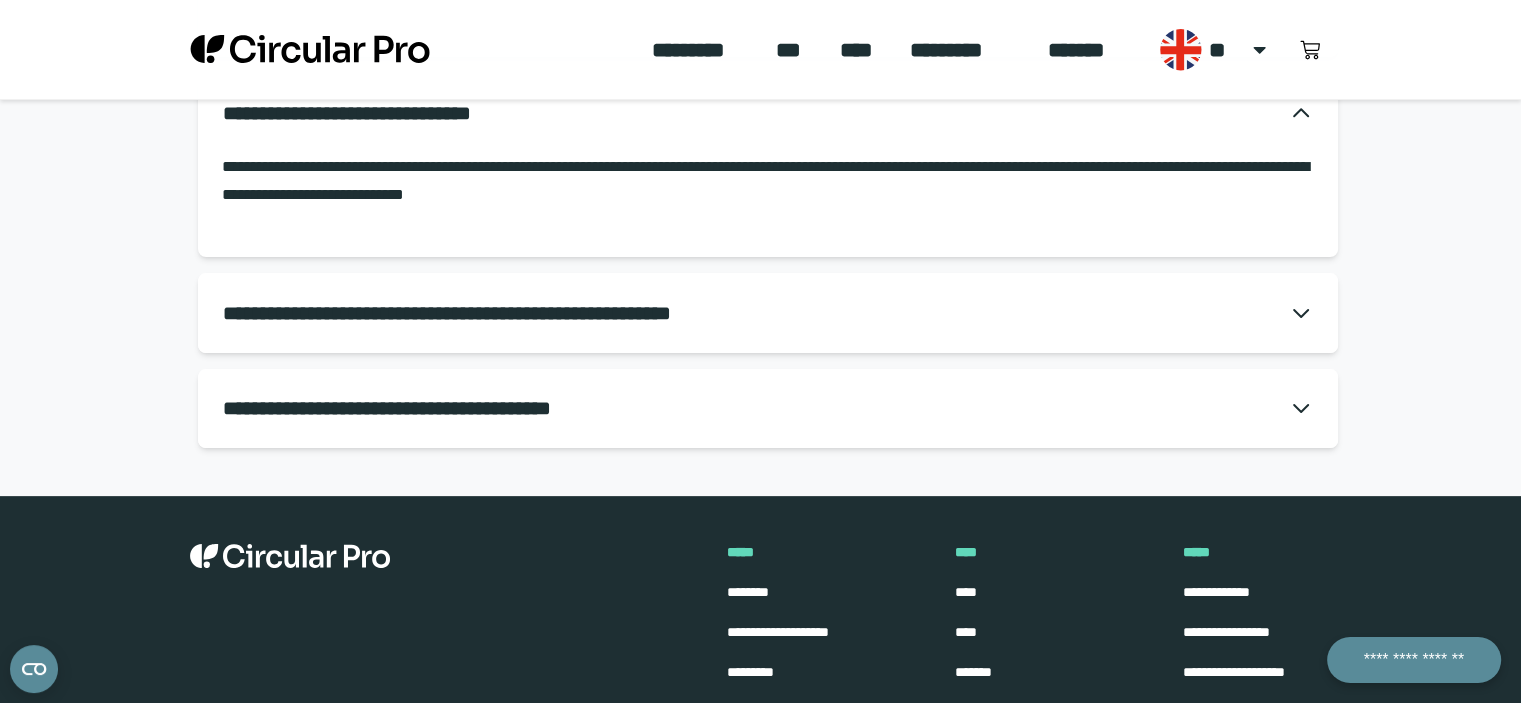 click on "**********" at bounding box center (768, 313) 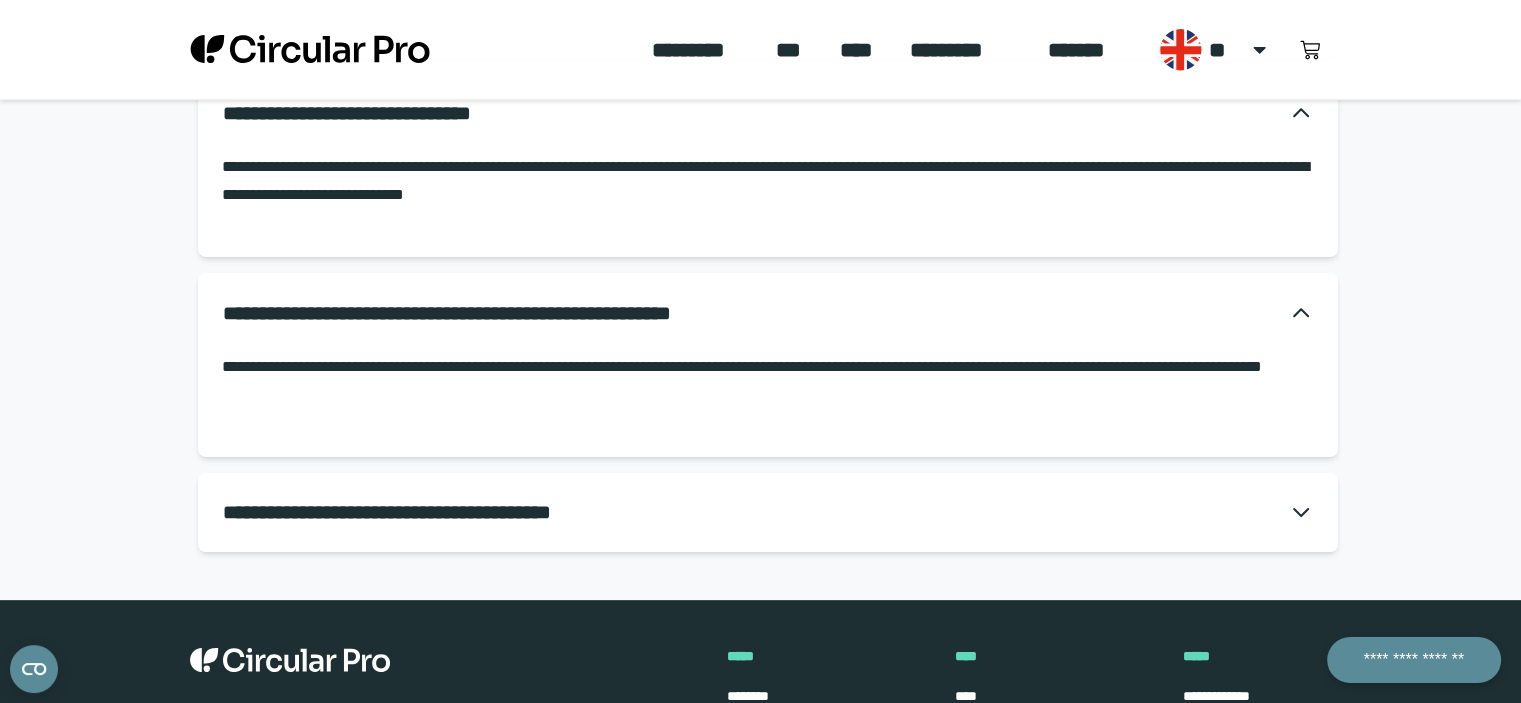 click on "**********" at bounding box center (768, 513) 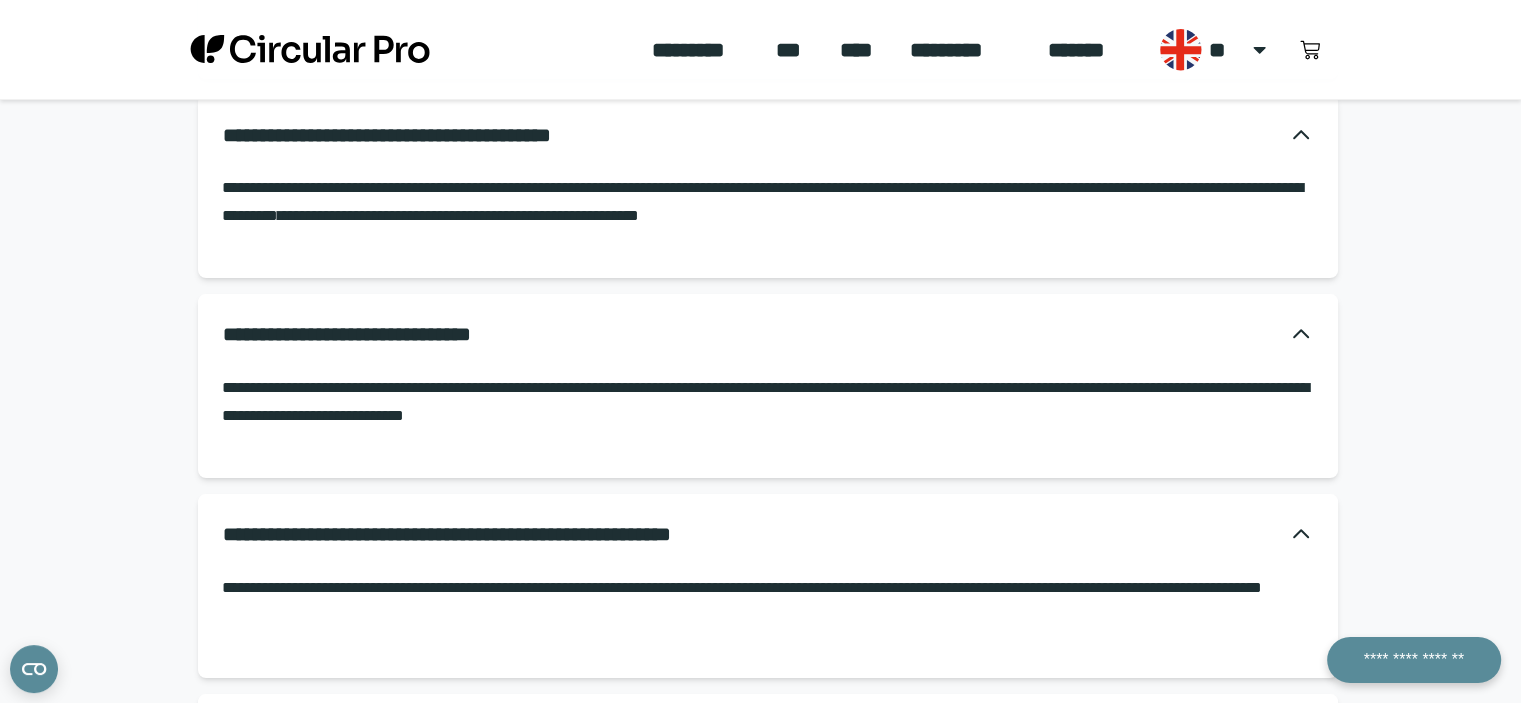 scroll, scrollTop: 53, scrollLeft: 0, axis: vertical 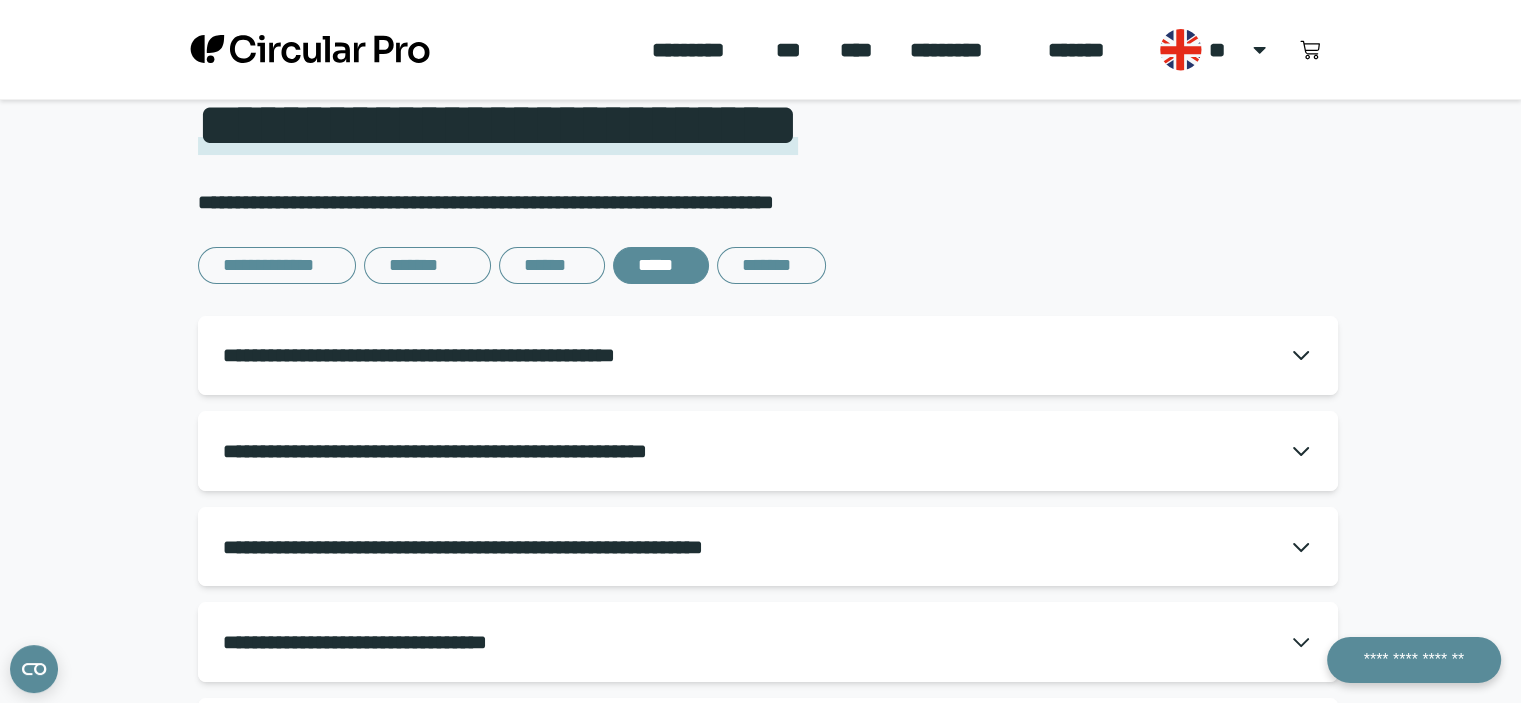 drag, startPoint x: 1162, startPoint y: 96, endPoint x: 1178, endPoint y: 39, distance: 59.20304 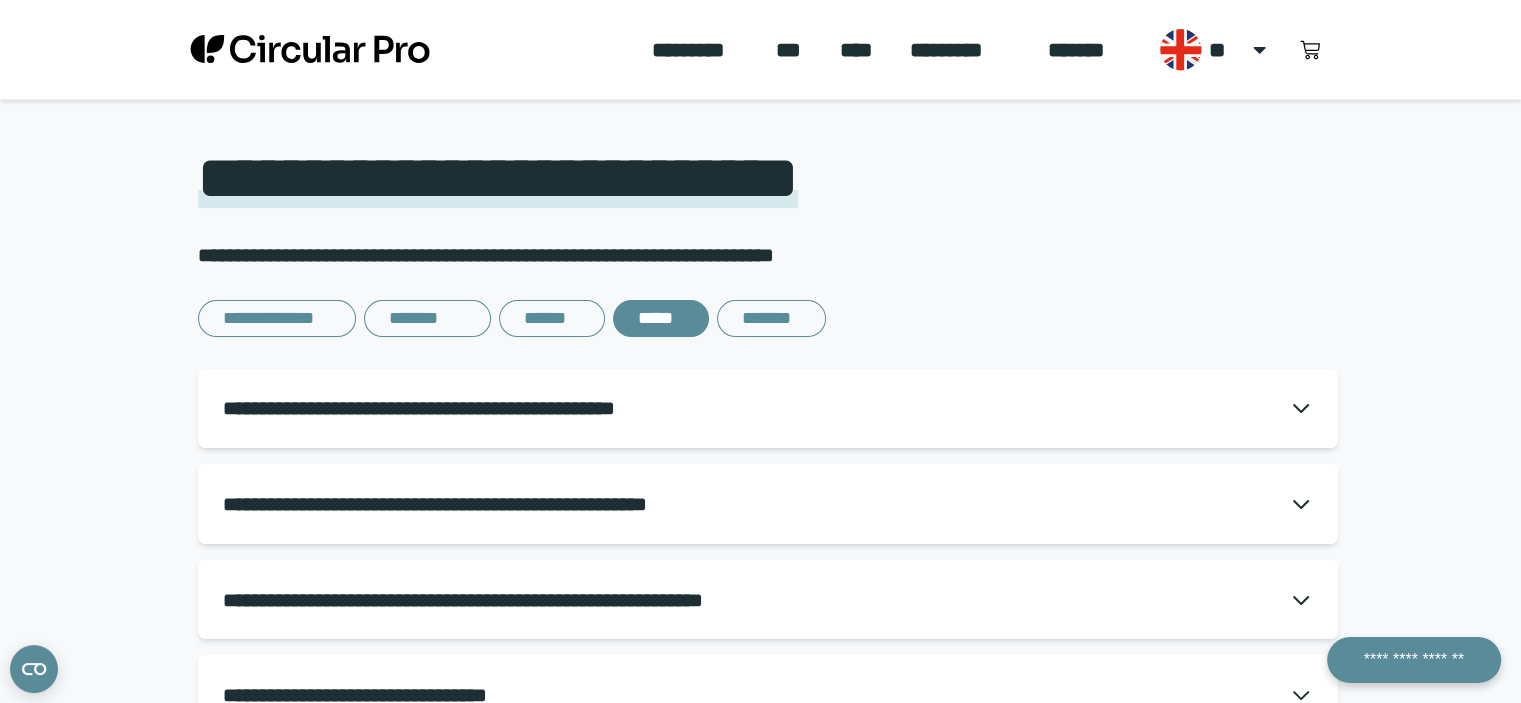 click on "*********" 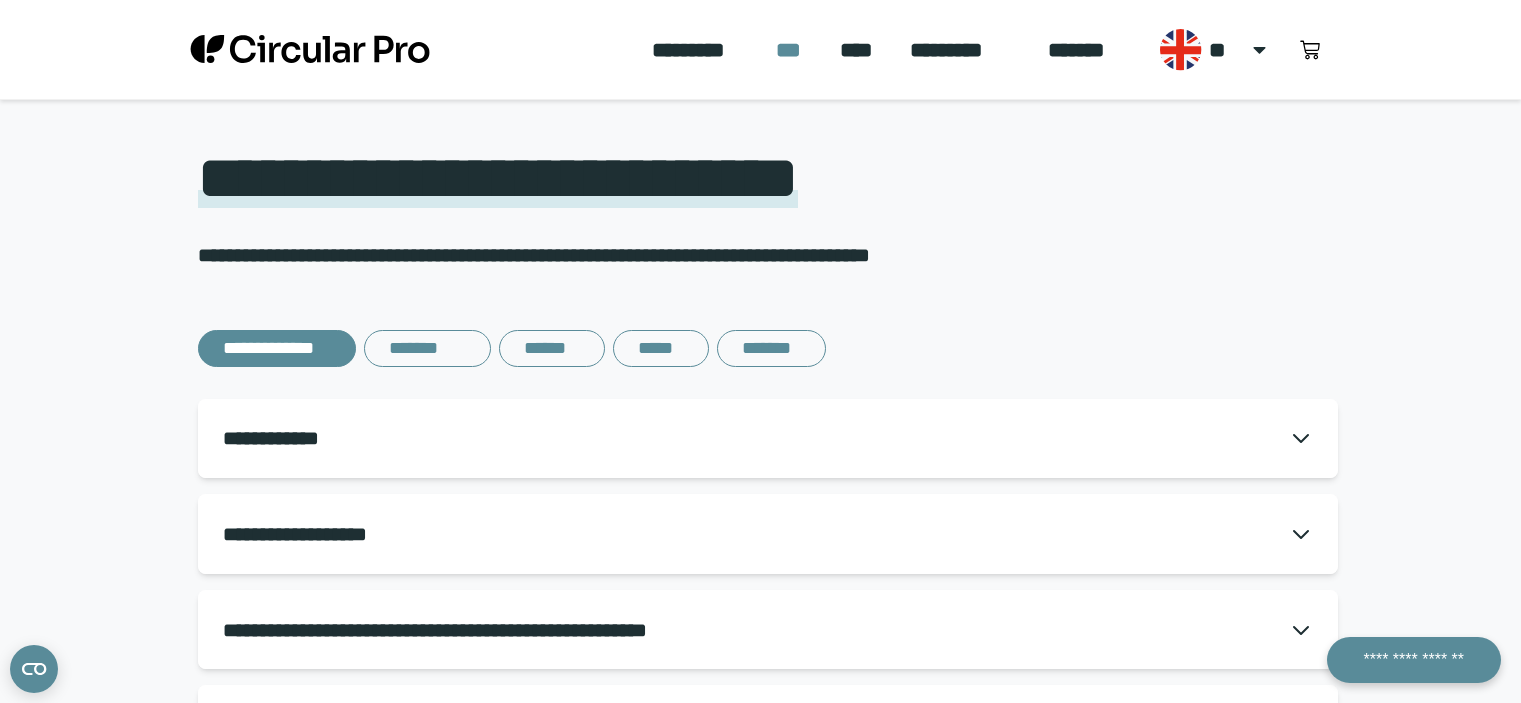 scroll, scrollTop: 0, scrollLeft: 0, axis: both 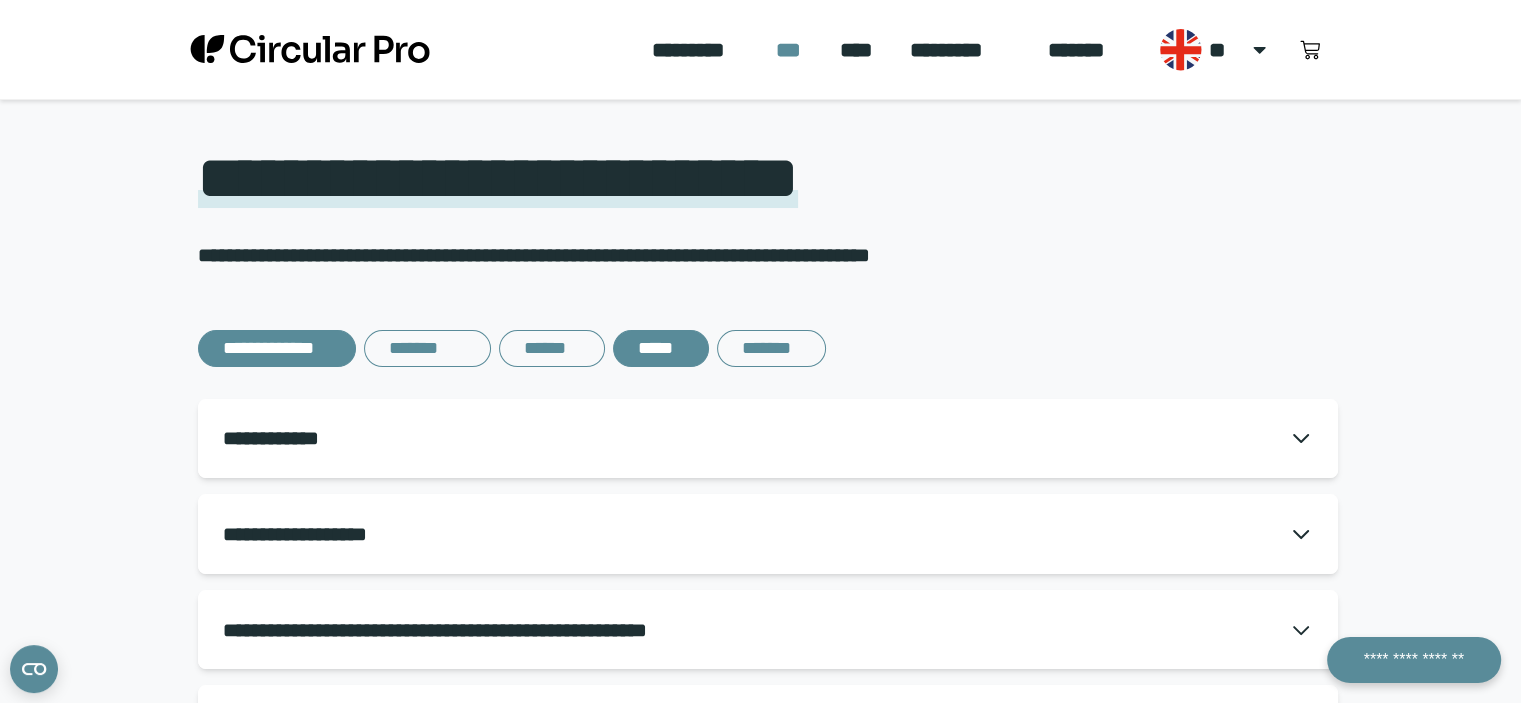 click on "*****" at bounding box center [661, 348] 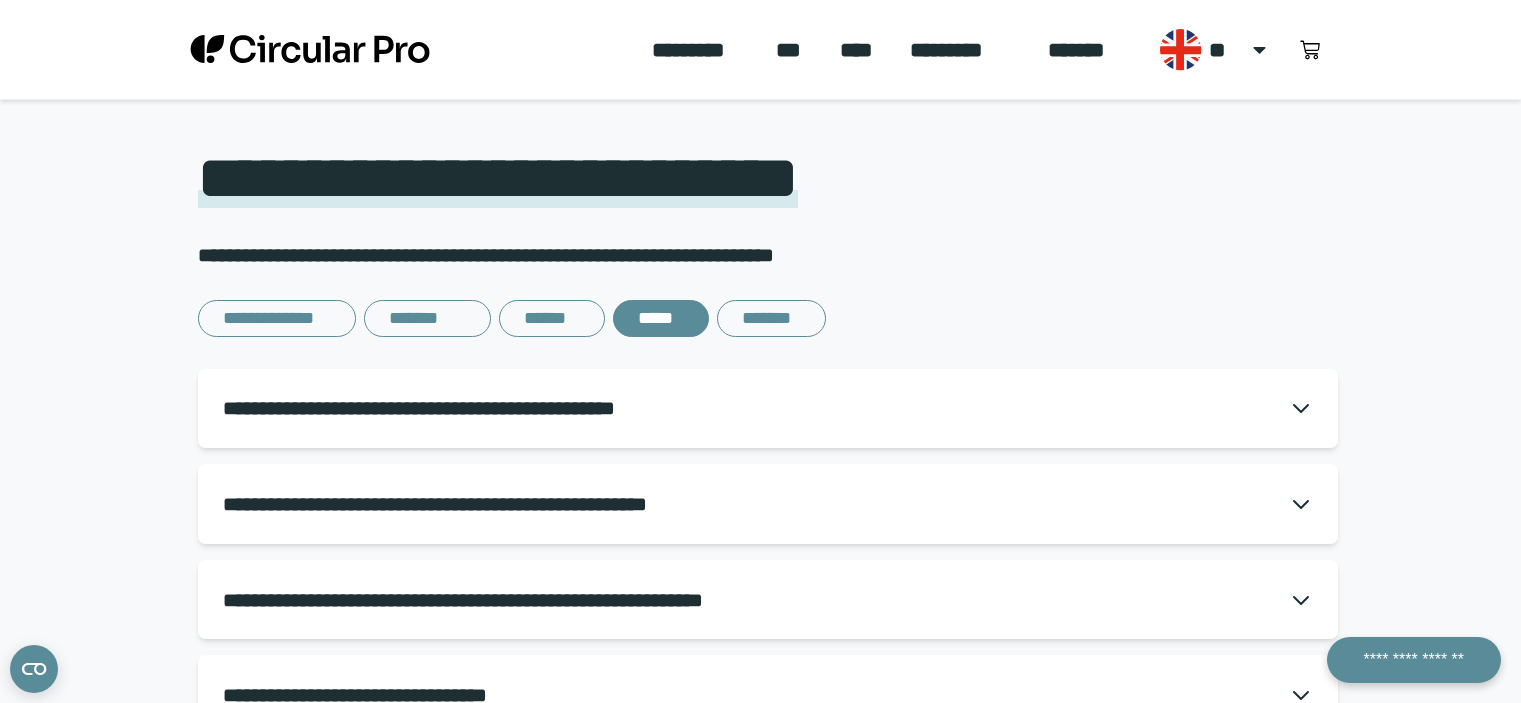 scroll, scrollTop: 100, scrollLeft: 0, axis: vertical 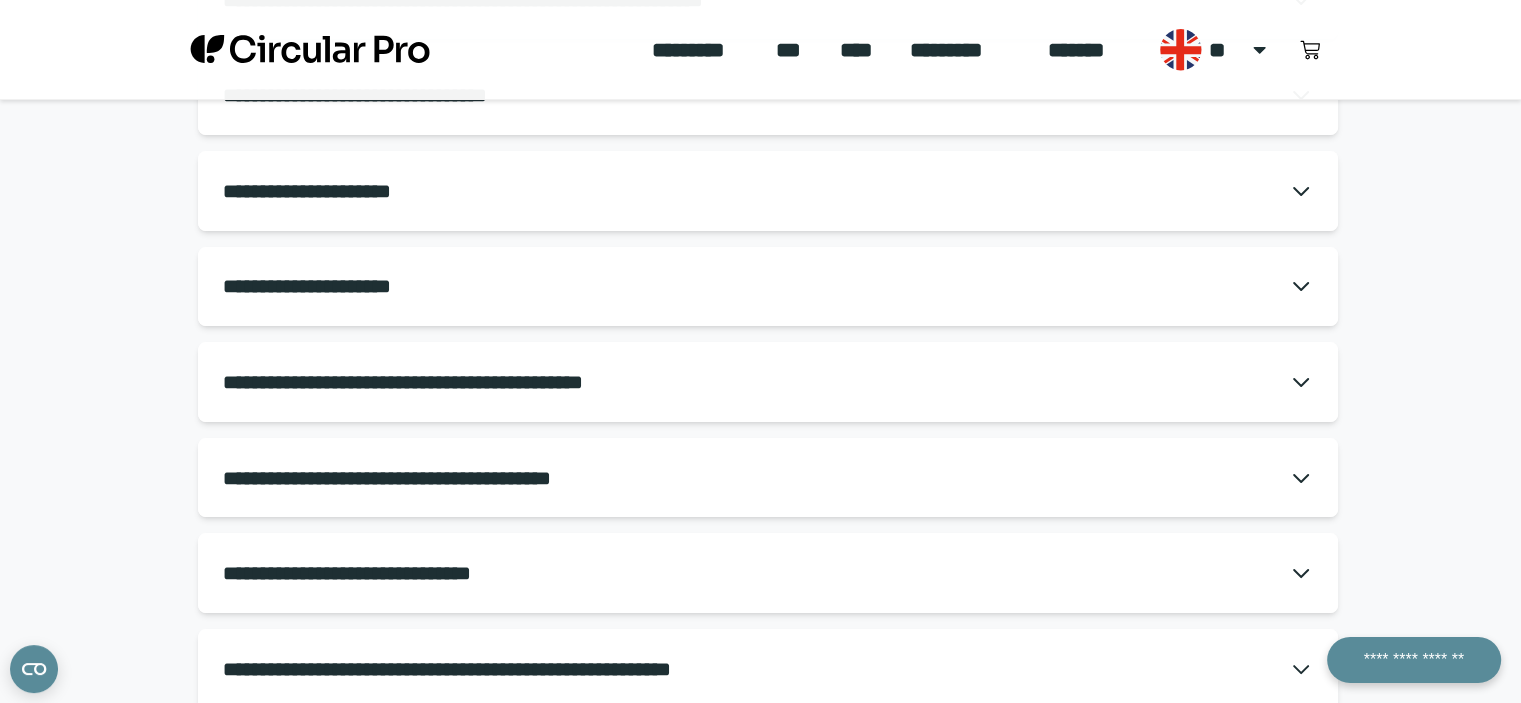 click on "**********" at bounding box center [768, 191] 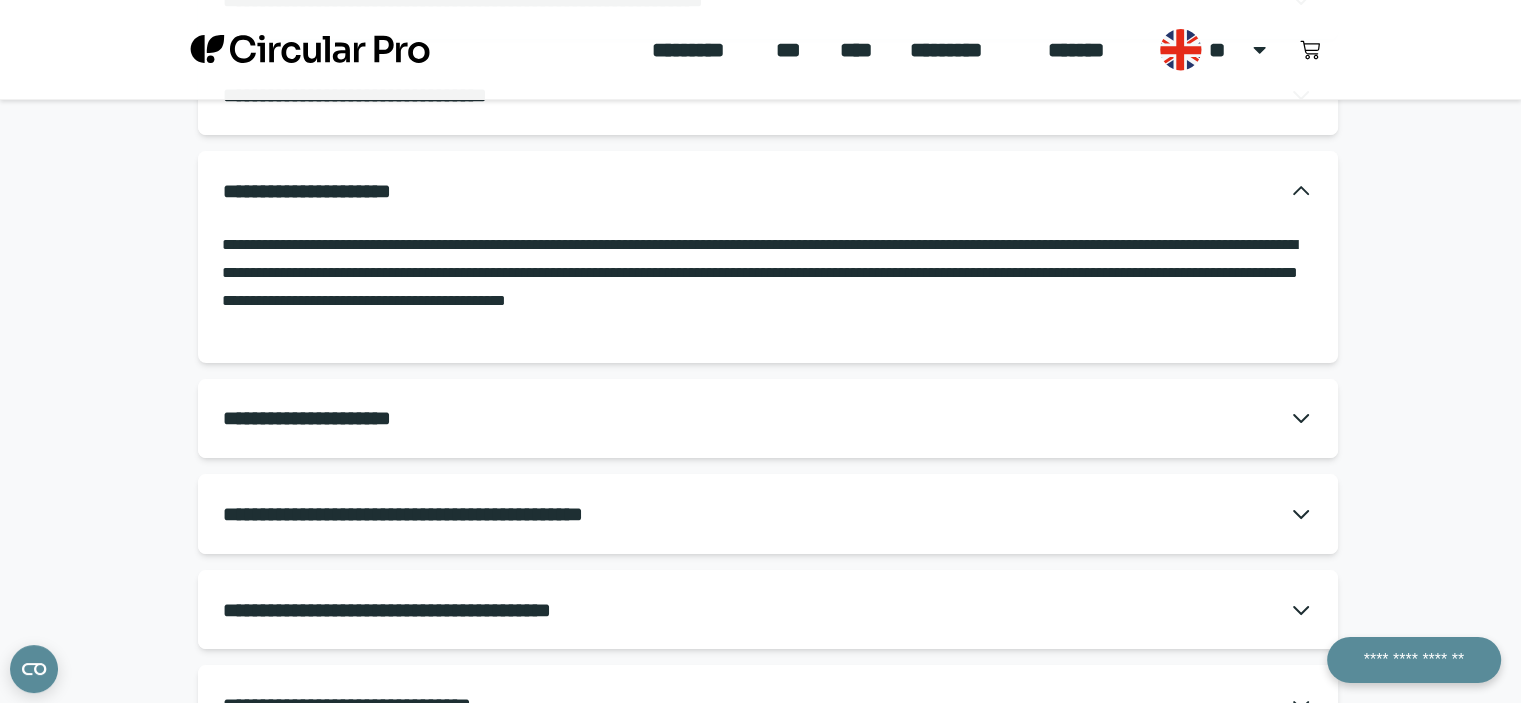 click on "**********" at bounding box center [444, 514] 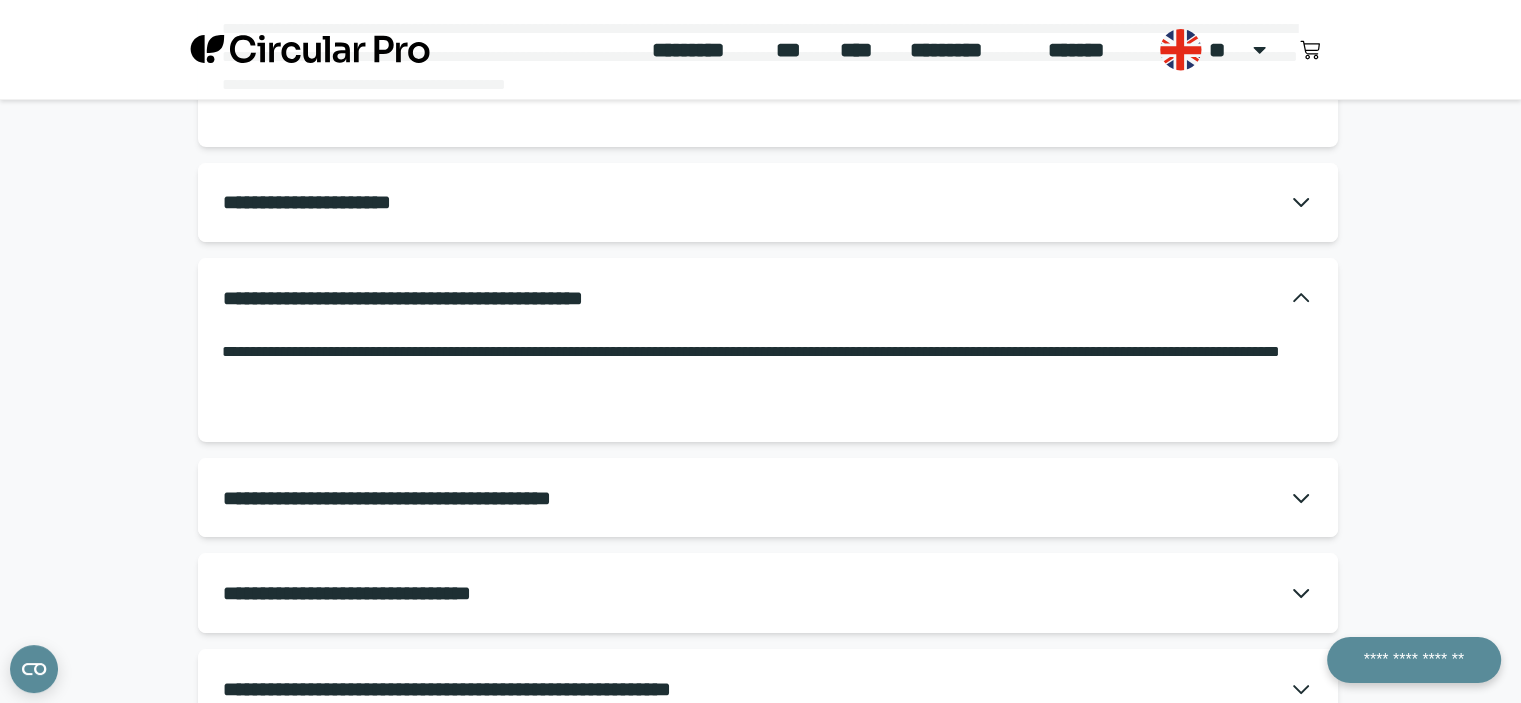scroll, scrollTop: 900, scrollLeft: 0, axis: vertical 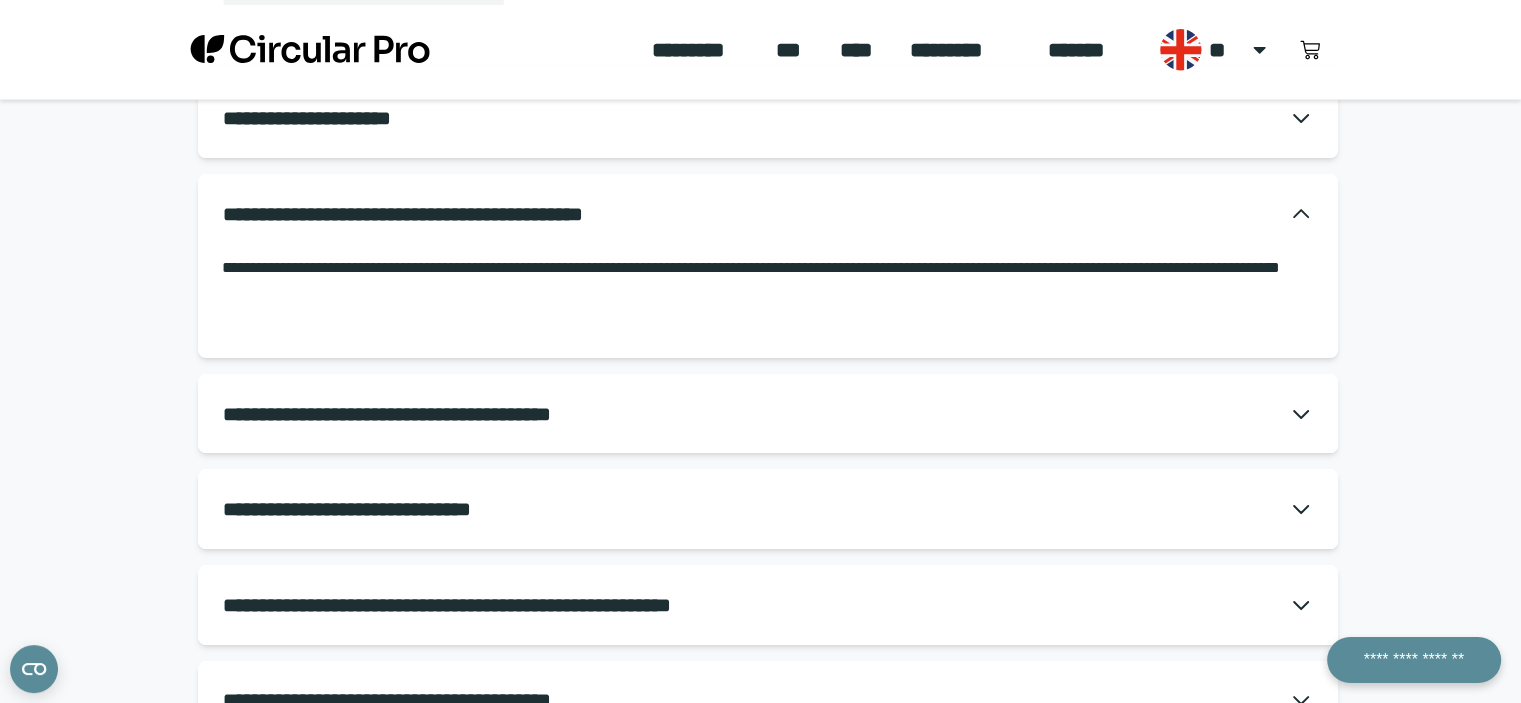 click on "**********" at bounding box center [768, 414] 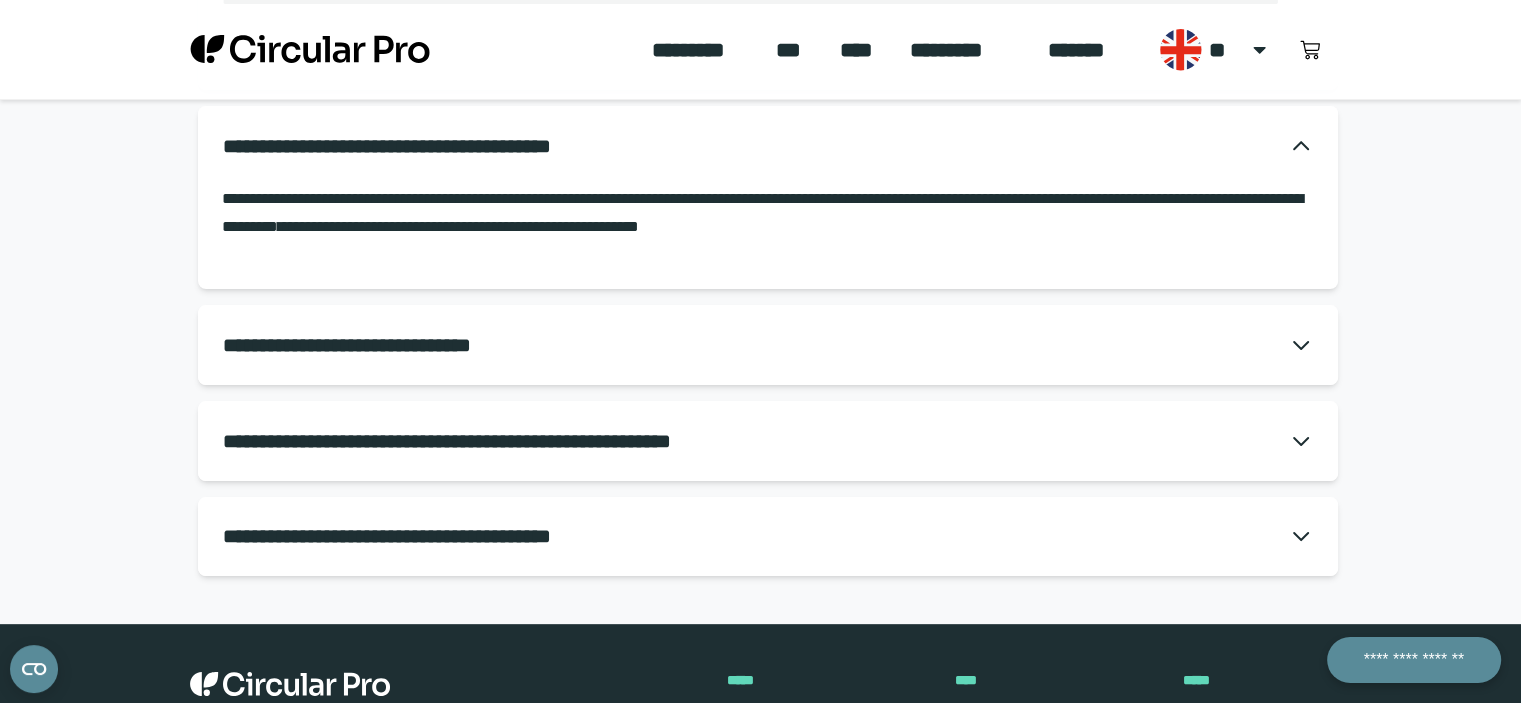 scroll, scrollTop: 1200, scrollLeft: 0, axis: vertical 